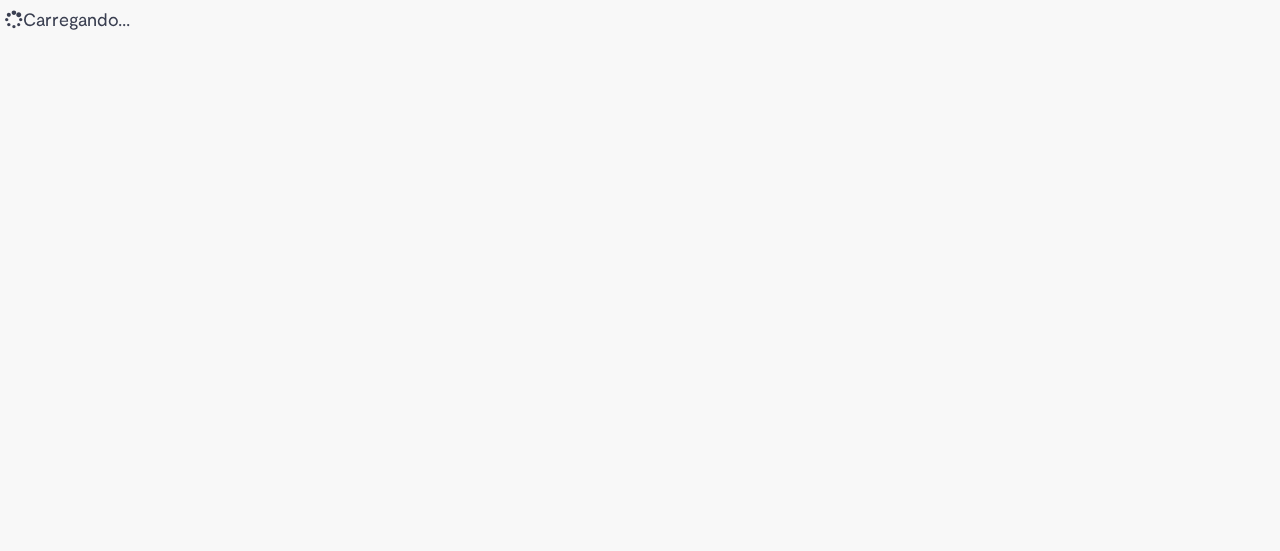 scroll, scrollTop: 0, scrollLeft: 0, axis: both 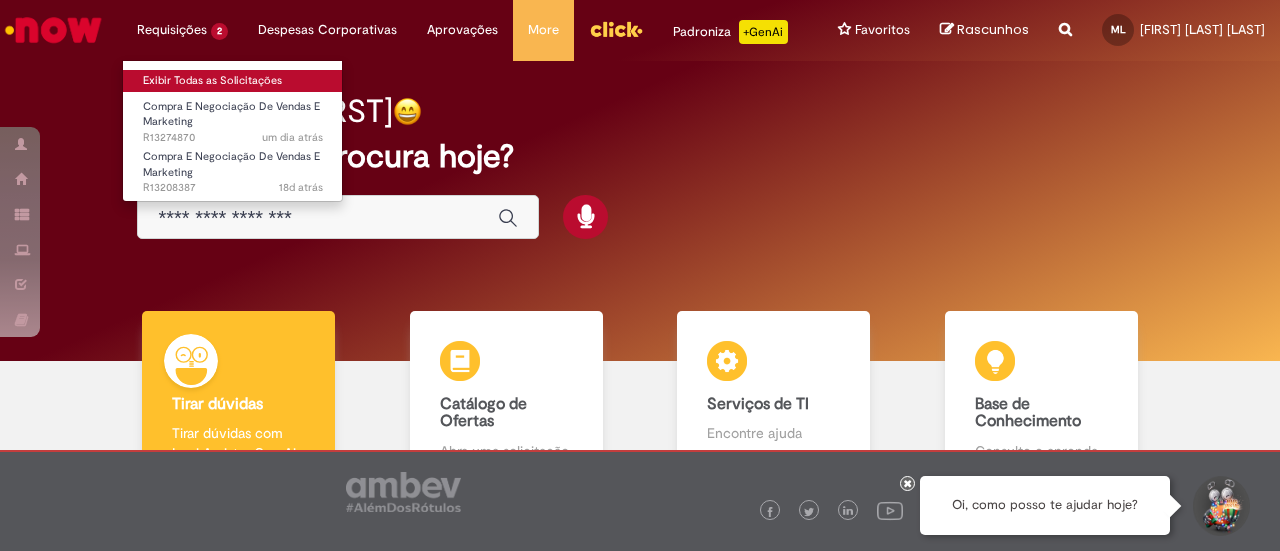 click on "Exibir Todas as Solicitações" at bounding box center (233, 81) 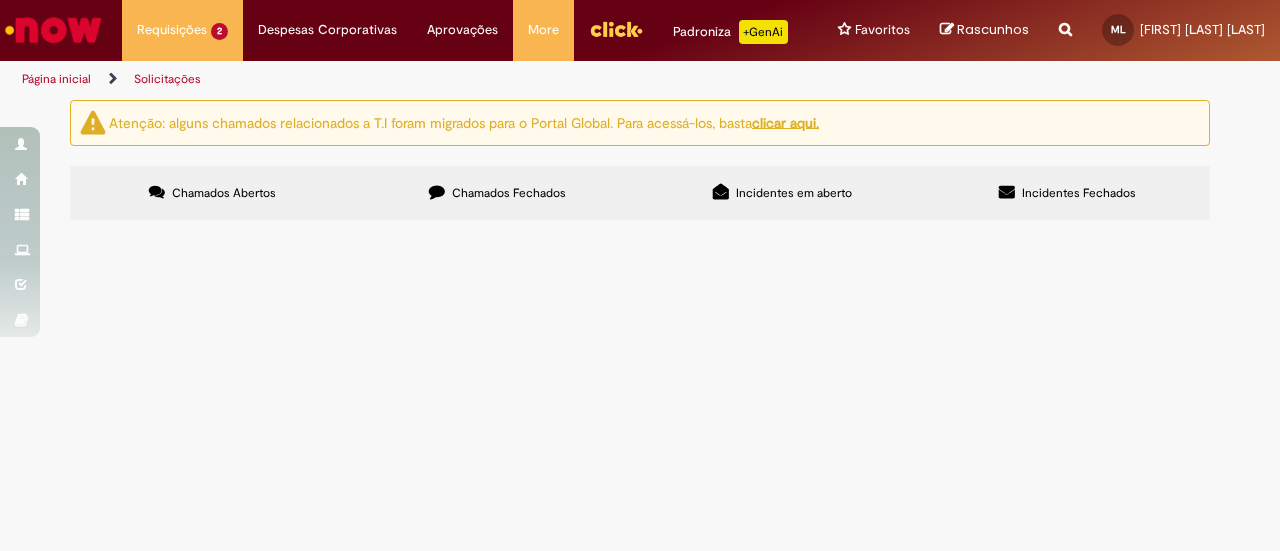 click on "Chamados Fechados" at bounding box center (509, 193) 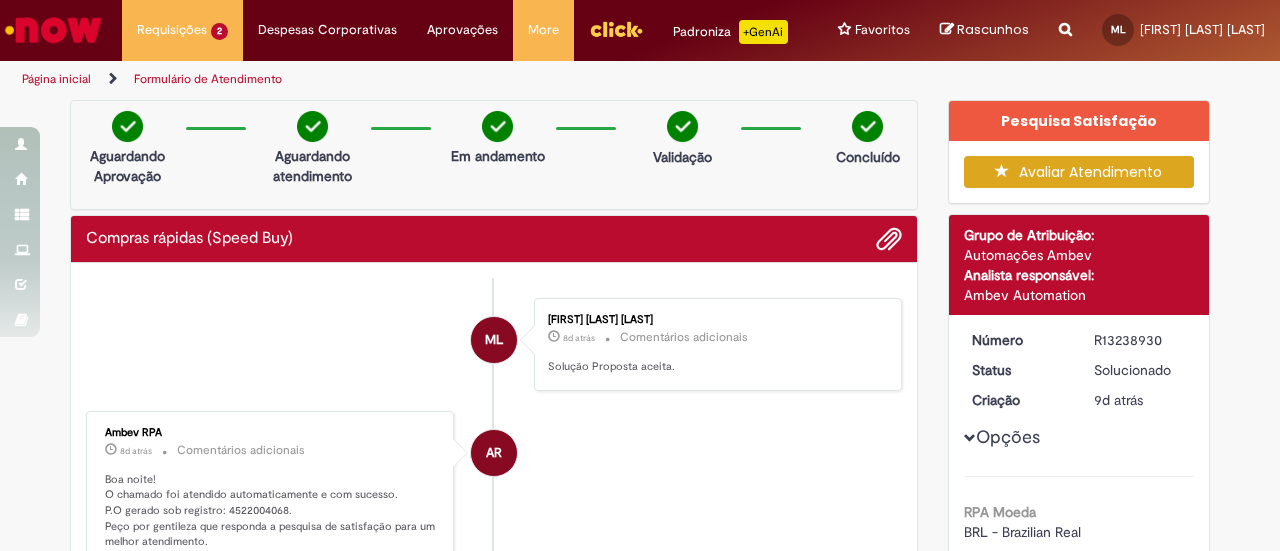 click on "Aguardando atendimento" at bounding box center [312, 143] 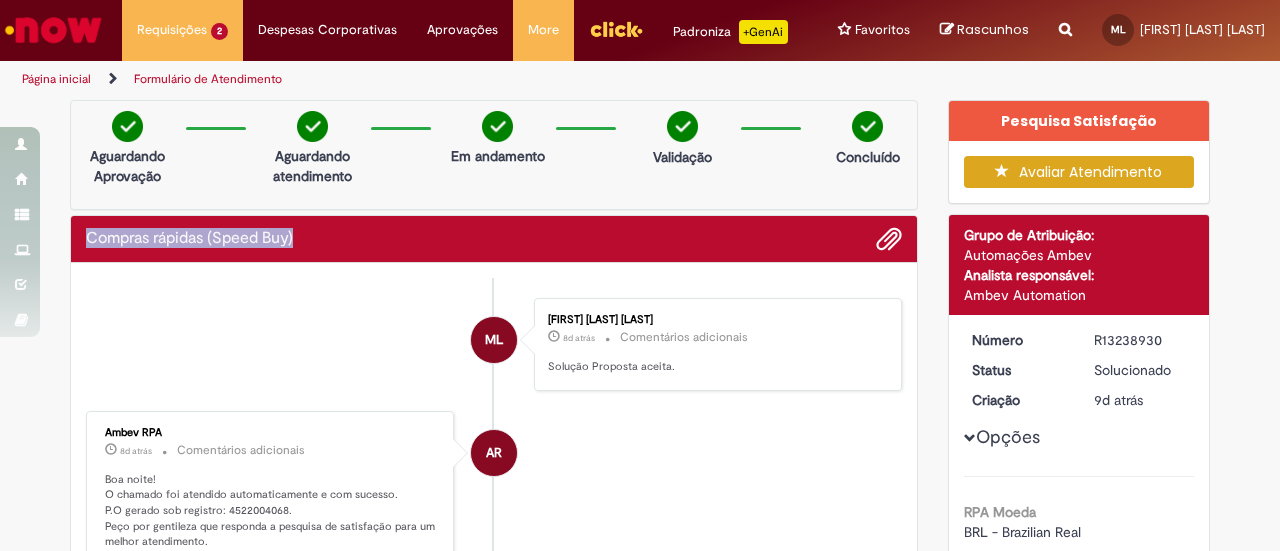 drag, startPoint x: 297, startPoint y: 235, endPoint x: 79, endPoint y: 234, distance: 218.00229 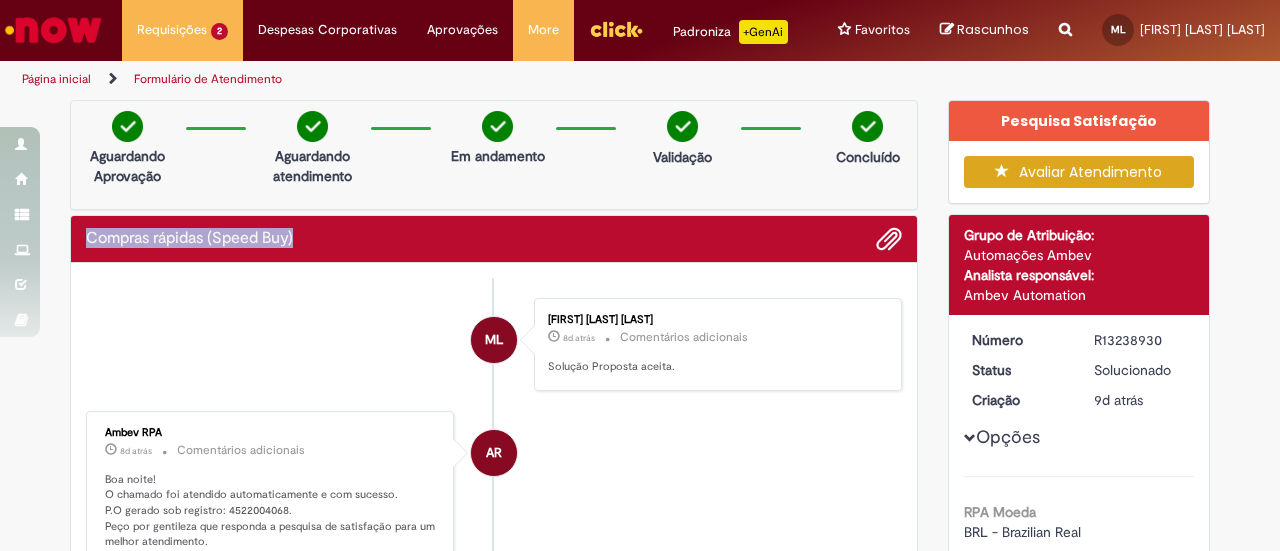 click at bounding box center [53, 30] 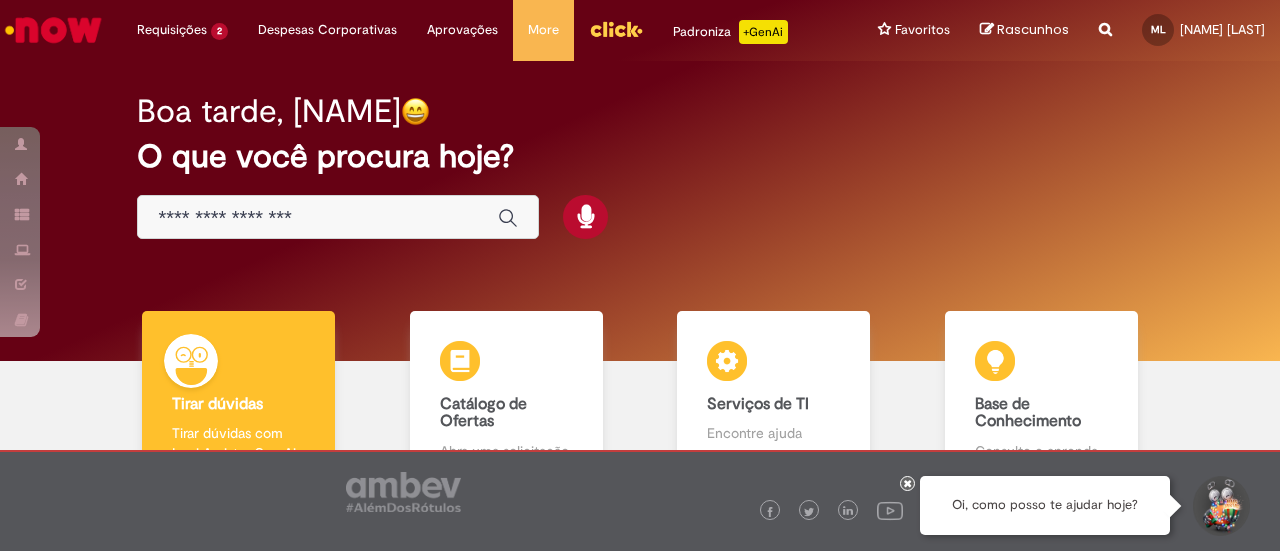 scroll, scrollTop: 0, scrollLeft: 0, axis: both 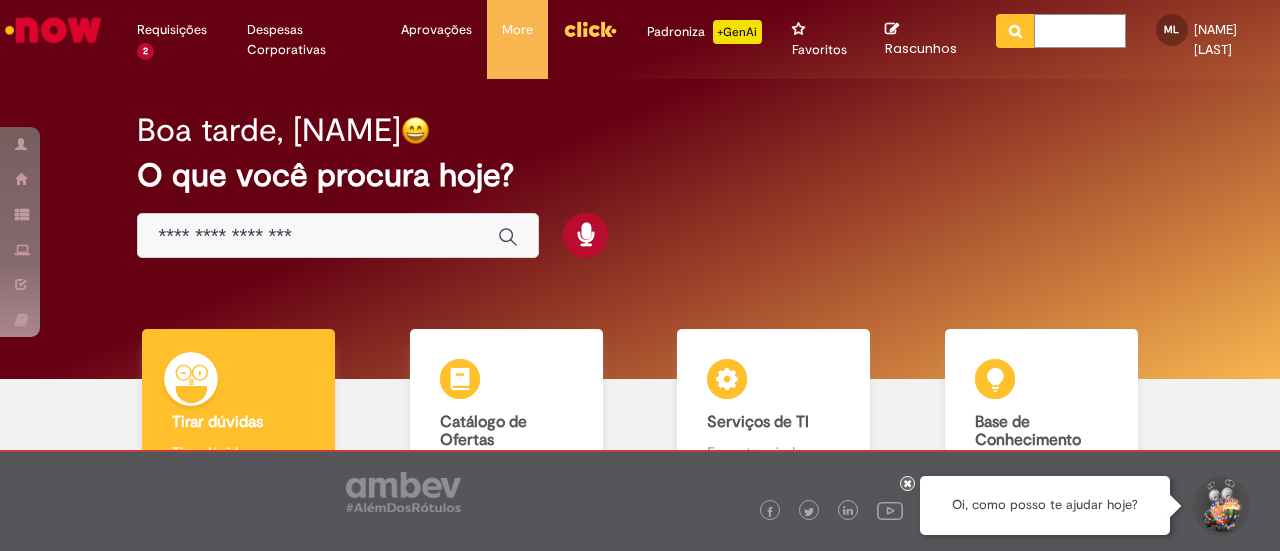 click at bounding box center (1080, 31) 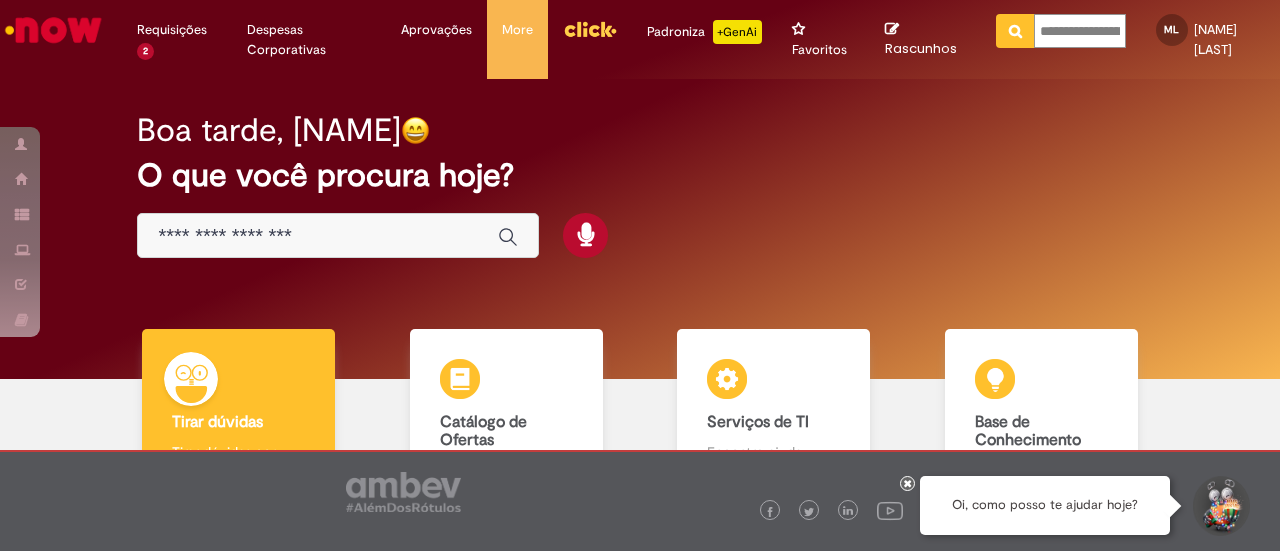 scroll, scrollTop: 0, scrollLeft: 102, axis: horizontal 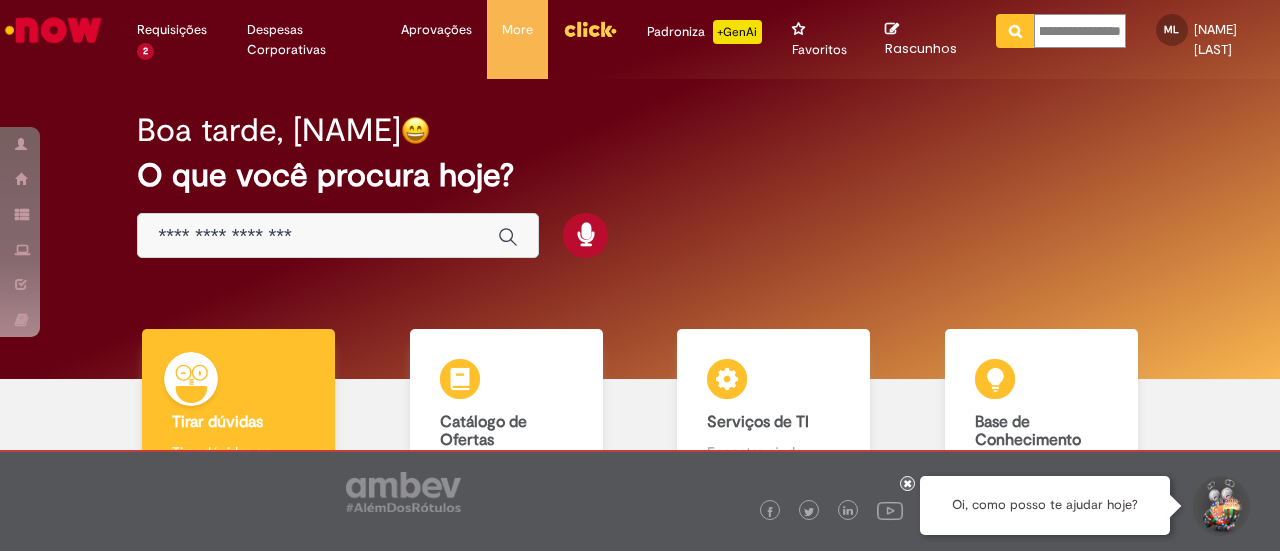 type on "**********" 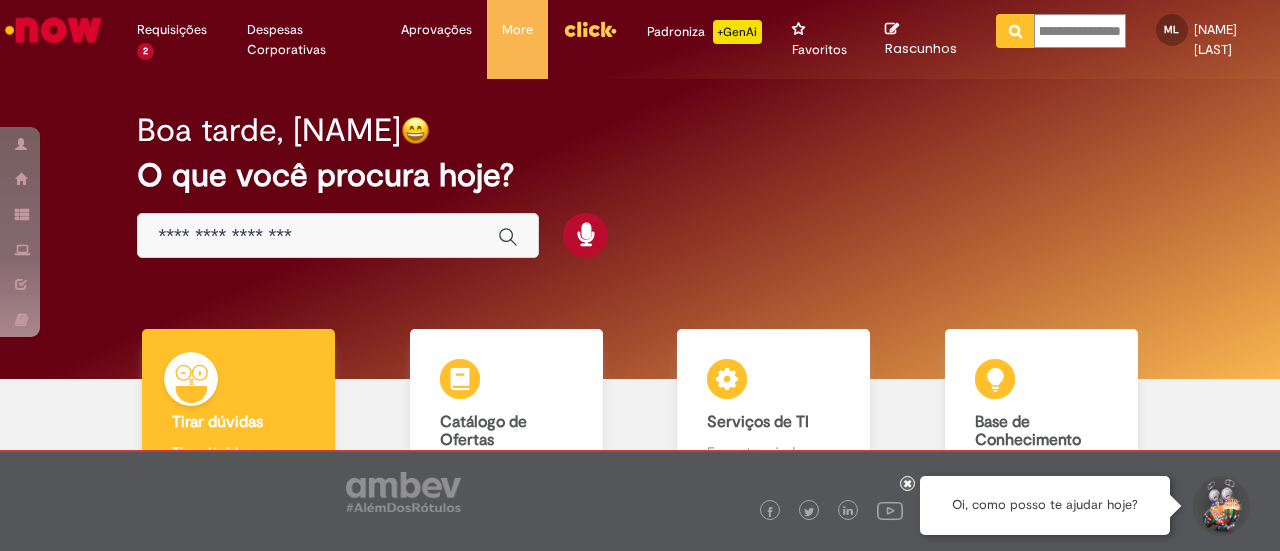 scroll, scrollTop: 0, scrollLeft: 0, axis: both 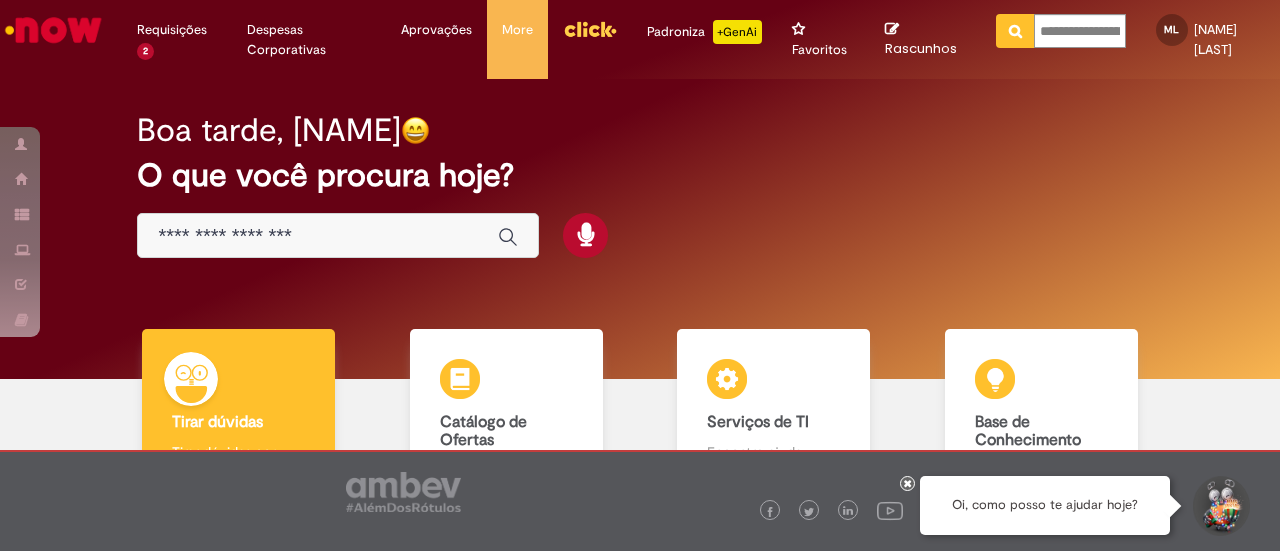 click at bounding box center [1015, 31] 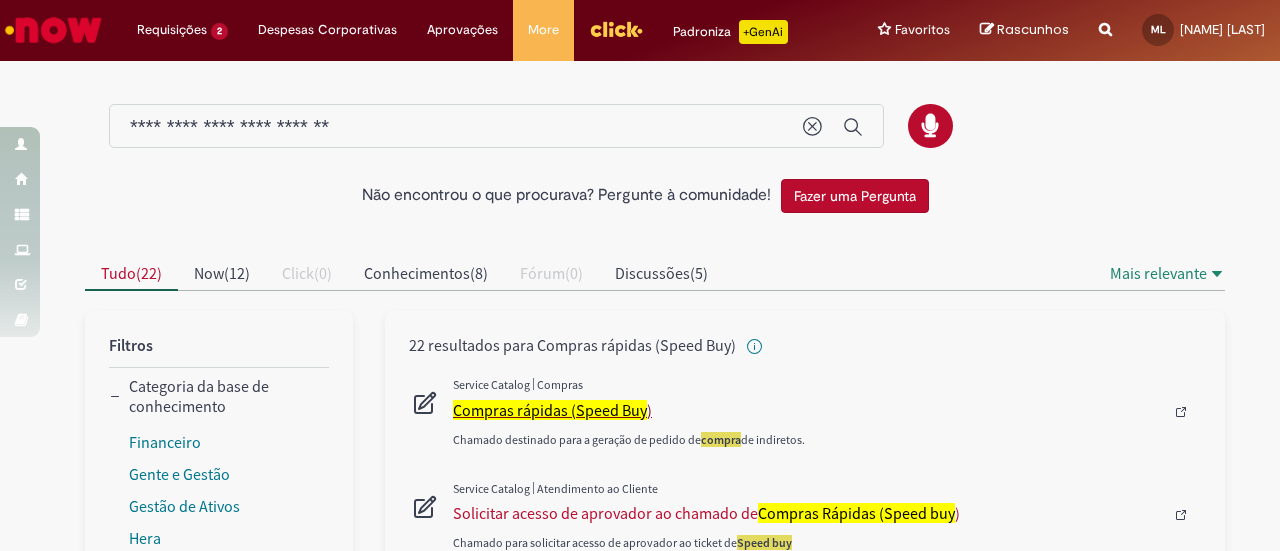 click on "Compras rápidas (Speed Buy" at bounding box center (550, 410) 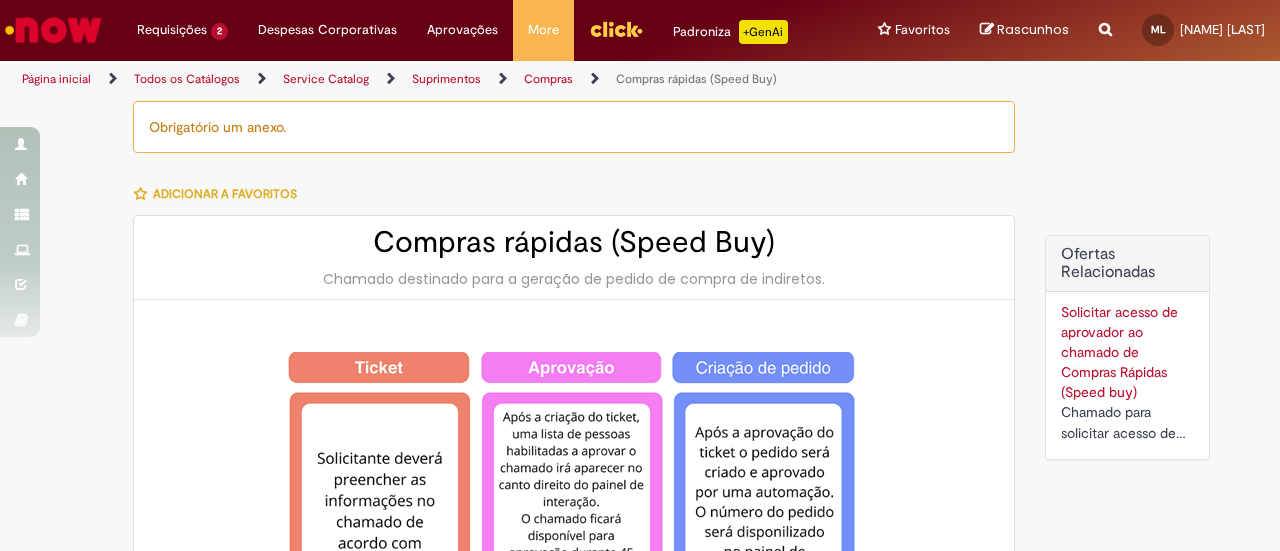 type on "********" 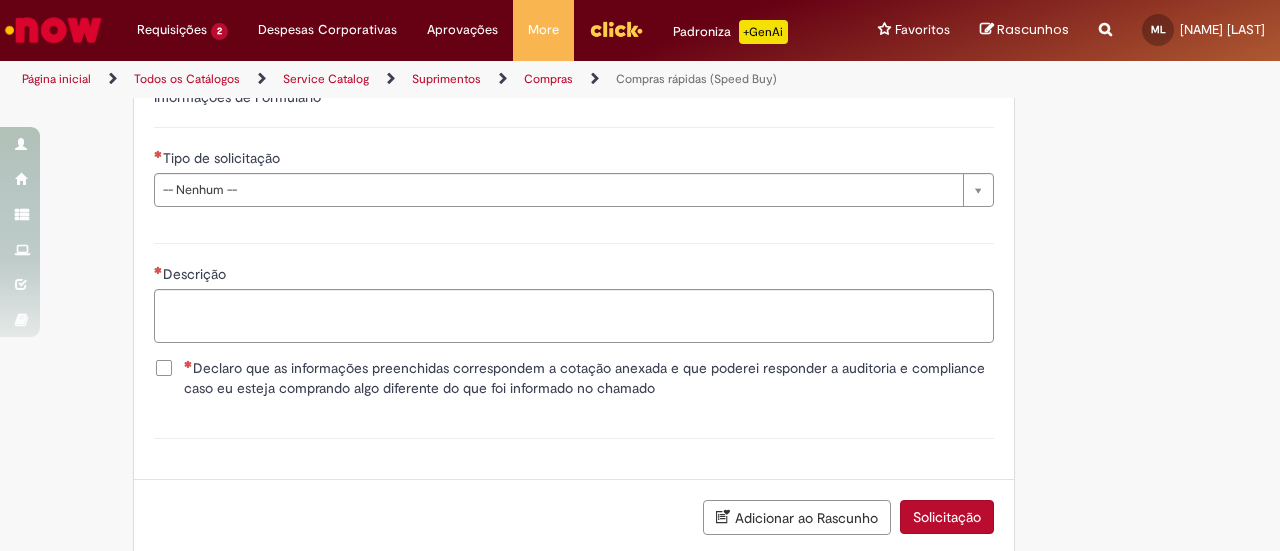 scroll, scrollTop: 2960, scrollLeft: 0, axis: vertical 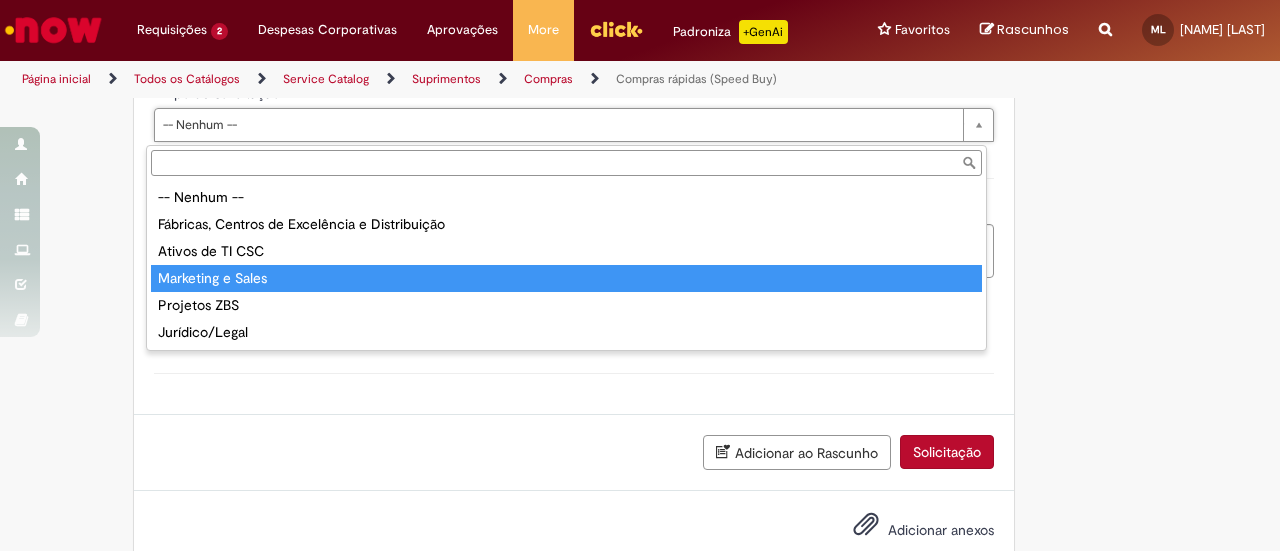 type on "**********" 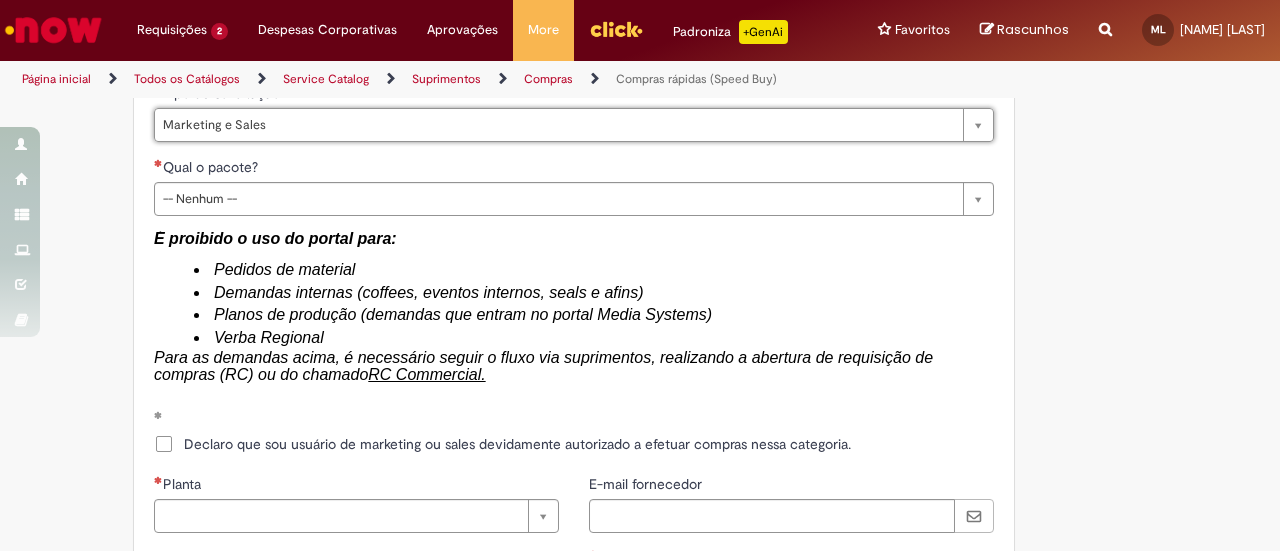 type on "*******" 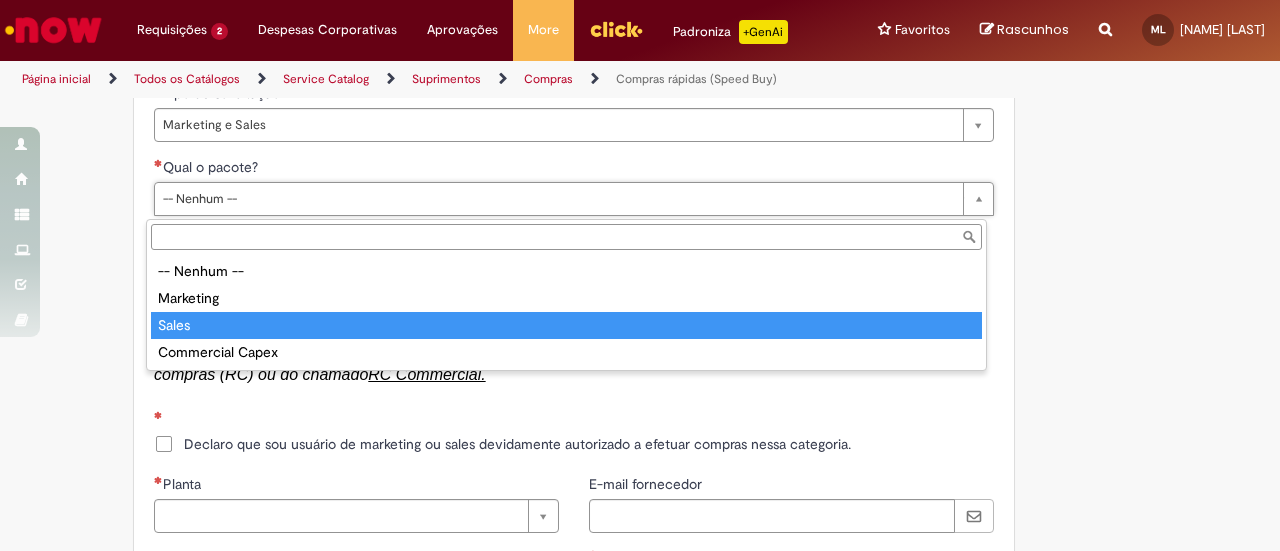 type on "*****" 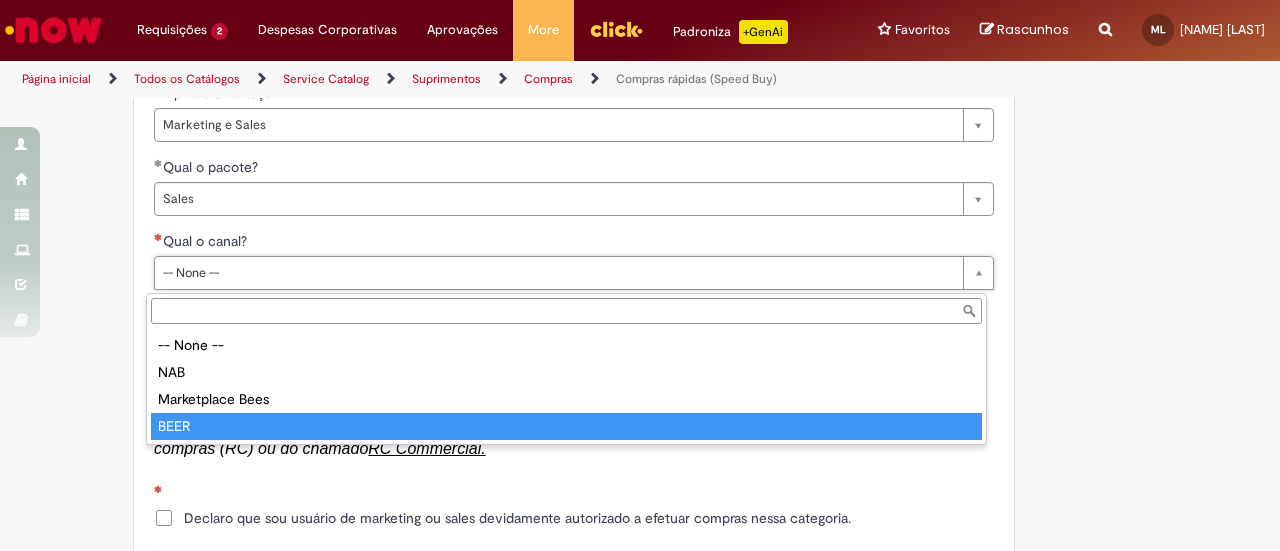 type on "****" 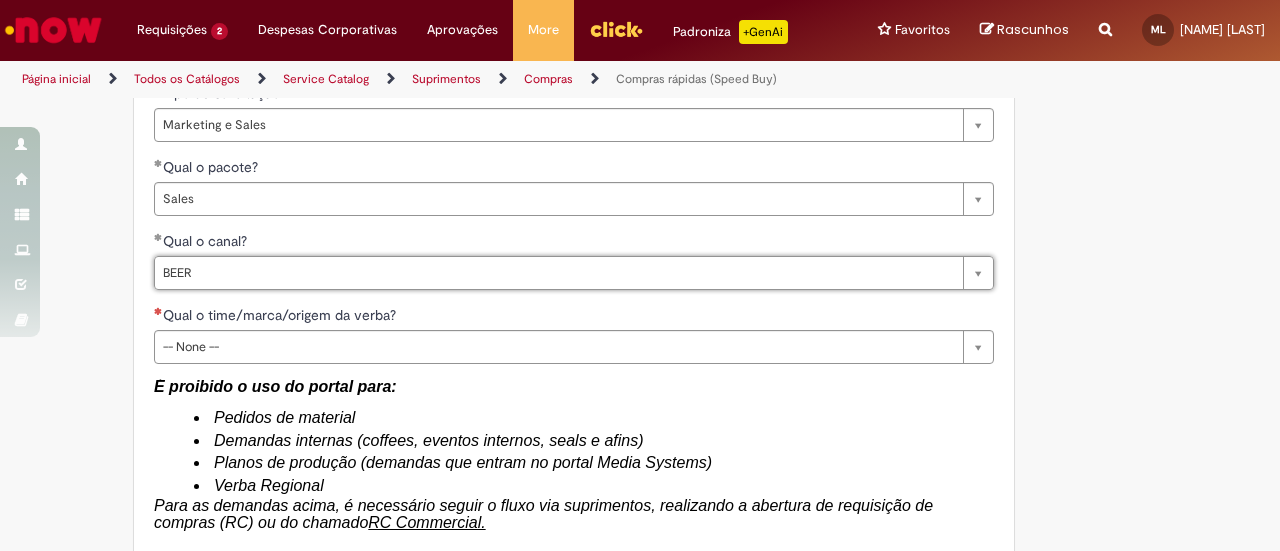 click on "Obrigatório um anexo.
Adicionar a Favoritos
Compras rápidas (Speed Buy)
Chamado destinado para a geração de pedido de compra de indiretos.
O Speed buy é a ferramenta oficial para a geração de pedidos de compra que atenda aos seguintes requisitos:
Compras de material e serviço indiretos
Compras inferiores a R$13.000 *
Compras com fornecedores nacionais
Compras de material sem contrato ativo no SAP para o centro solicitado
* Essa cota é referente ao tipo de solicitação padrão de Speed buy. Os chamados com cotas especiais podem possuir valores divergentes.
Regras de Utilização
No campo “Tipo de Solicitação” selecionar a opção correspondente a sua unidade de negócio.
Solicitação Padrão de Speed buy:
Fábricas, centros de Excelência e de Distribuição:  habilitado para todos usuários ambev
Cotas especiais de Speed buy:" at bounding box center [542, -545] 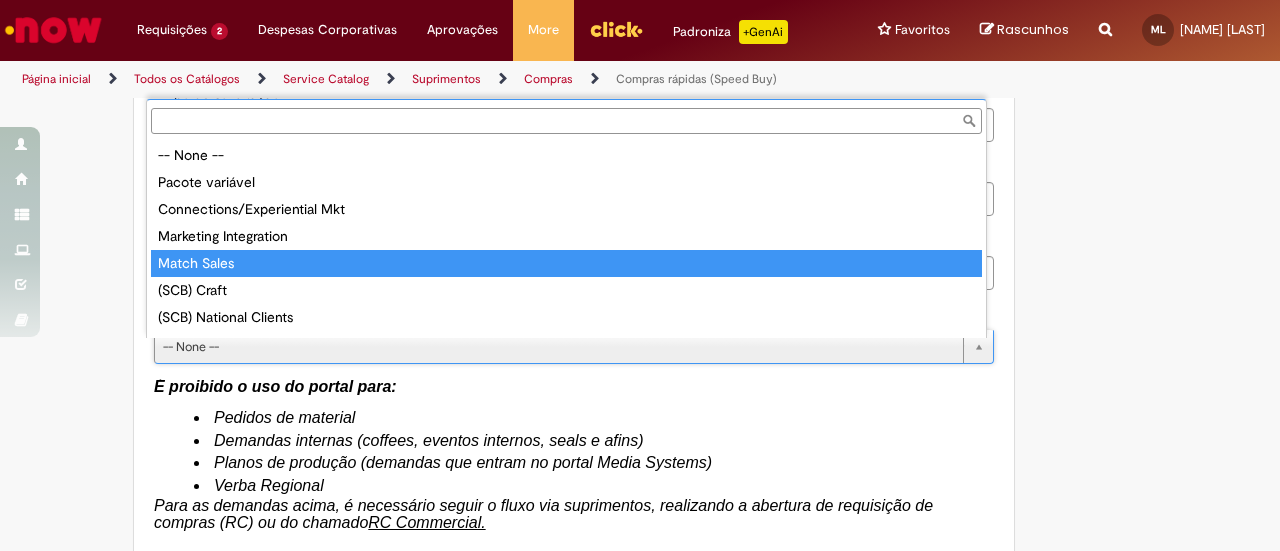 type on "**********" 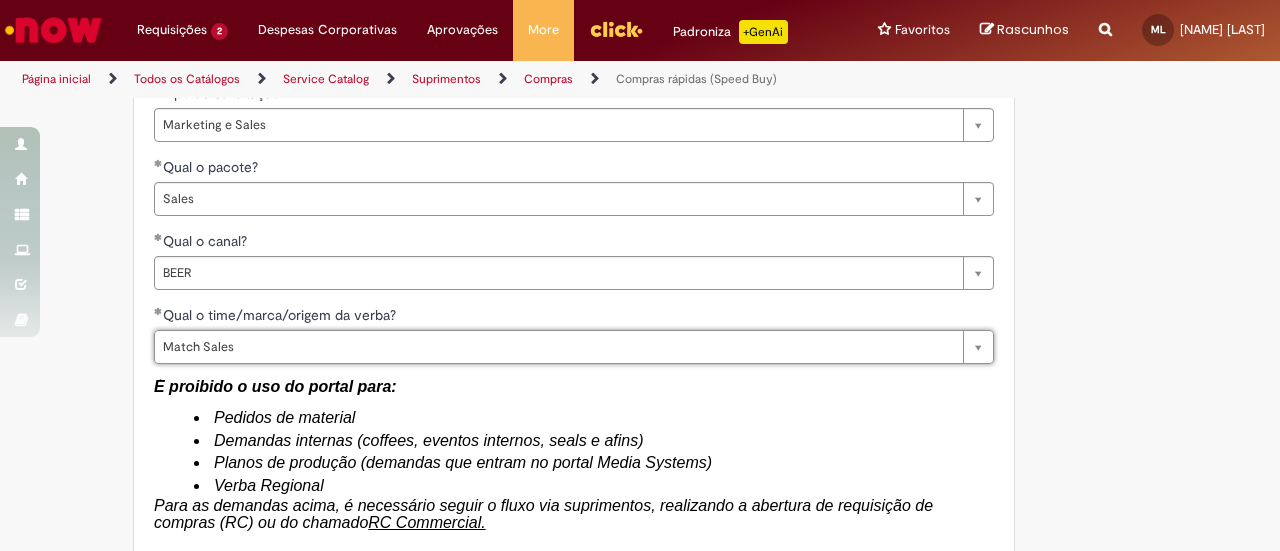click on "Obrigatório um anexo.
Adicionar a Favoritos
Compras rápidas (Speed Buy)
Chamado destinado para a geração de pedido de compra de indiretos.
O Speed buy é a ferramenta oficial para a geração de pedidos de compra que atenda aos seguintes requisitos:
Compras de material e serviço indiretos
Compras inferiores a R$13.000 *
Compras com fornecedores nacionais
Compras de material sem contrato ativo no SAP para o centro solicitado
* Essa cota é referente ao tipo de solicitação padrão de Speed buy. Os chamados com cotas especiais podem possuir valores divergentes.
Regras de Utilização
No campo “Tipo de Solicitação” selecionar a opção correspondente a sua unidade de negócio.
Solicitação Padrão de Speed buy:
Fábricas, centros de Excelência e de Distribuição:  habilitado para todos usuários ambev
Cotas especiais de Speed buy:" at bounding box center [542, -545] 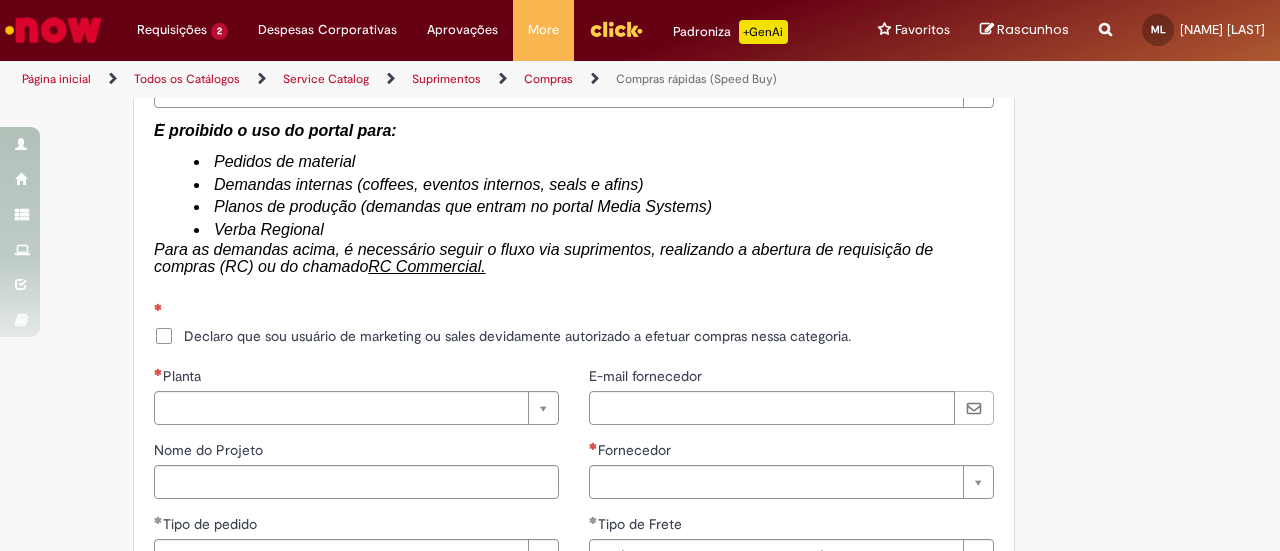 scroll, scrollTop: 3320, scrollLeft: 0, axis: vertical 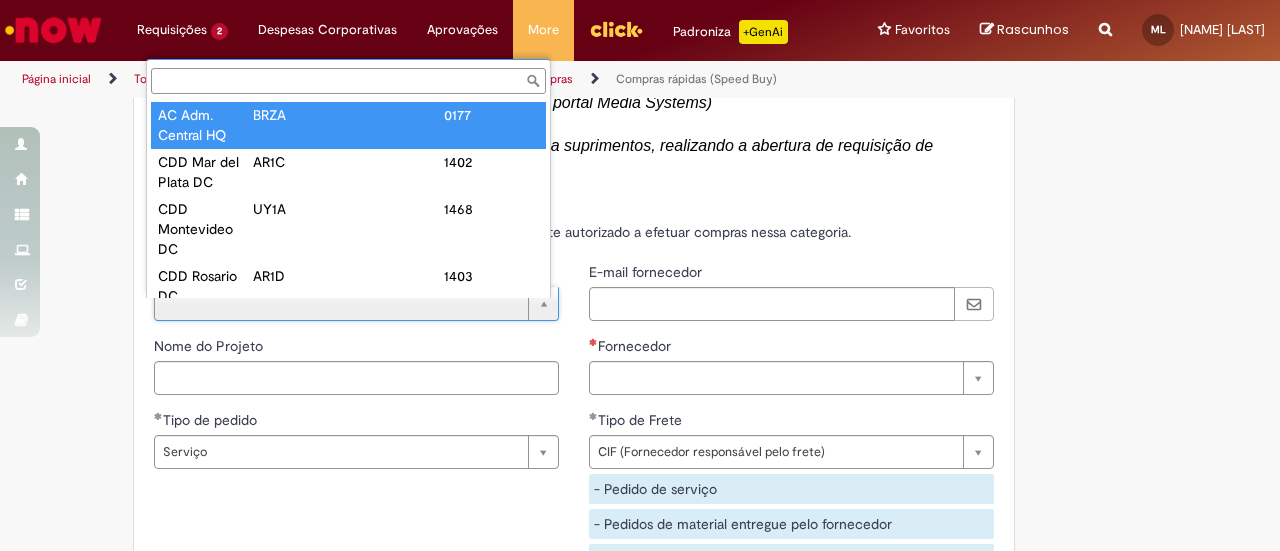 type on "**********" 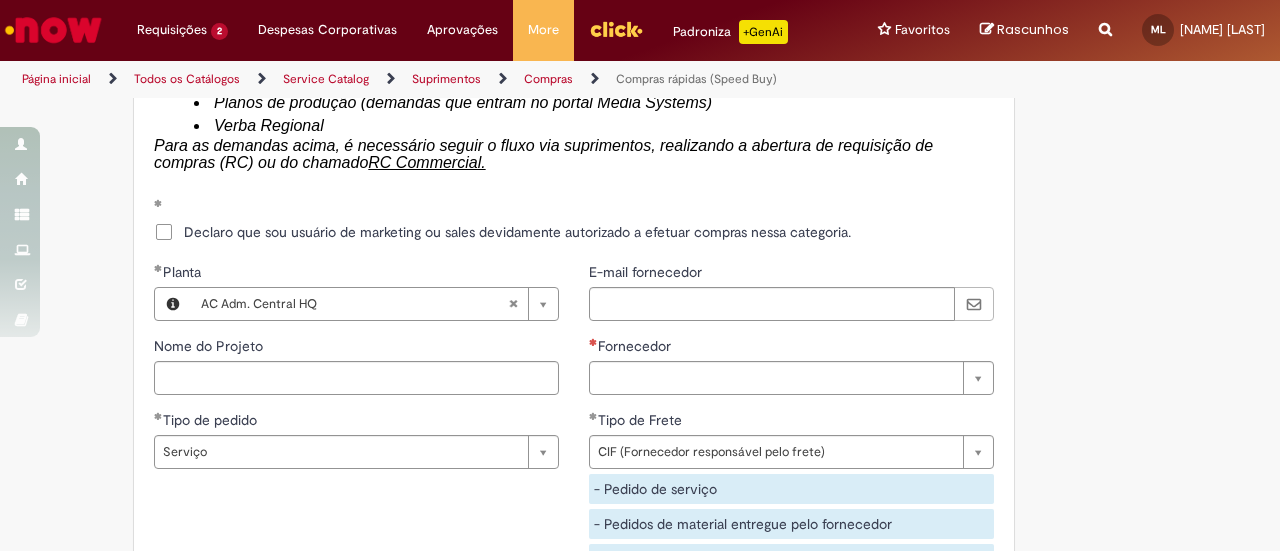 click on "Obrigatório um anexo.
Adicionar a Favoritos
Compras rápidas (Speed Buy)
Chamado destinado para a geração de pedido de compra de indiretos.
O Speed buy é a ferramenta oficial para a geração de pedidos de compra que atenda aos seguintes requisitos:
Compras de material e serviço indiretos
Compras inferiores a R$13.000 *
Compras com fornecedores nacionais
Compras de material sem contrato ativo no SAP para o centro solicitado
* Essa cota é referente ao tipo de solicitação padrão de Speed buy. Os chamados com cotas especiais podem possuir valores divergentes.
Regras de Utilização
No campo “Tipo de Solicitação” selecionar a opção correspondente a sua unidade de negócio.
Solicitação Padrão de Speed buy:
Fábricas, centros de Excelência e de Distribuição:  habilitado para todos usuários ambev
Cotas especiais de Speed buy:" at bounding box center (542, -905) 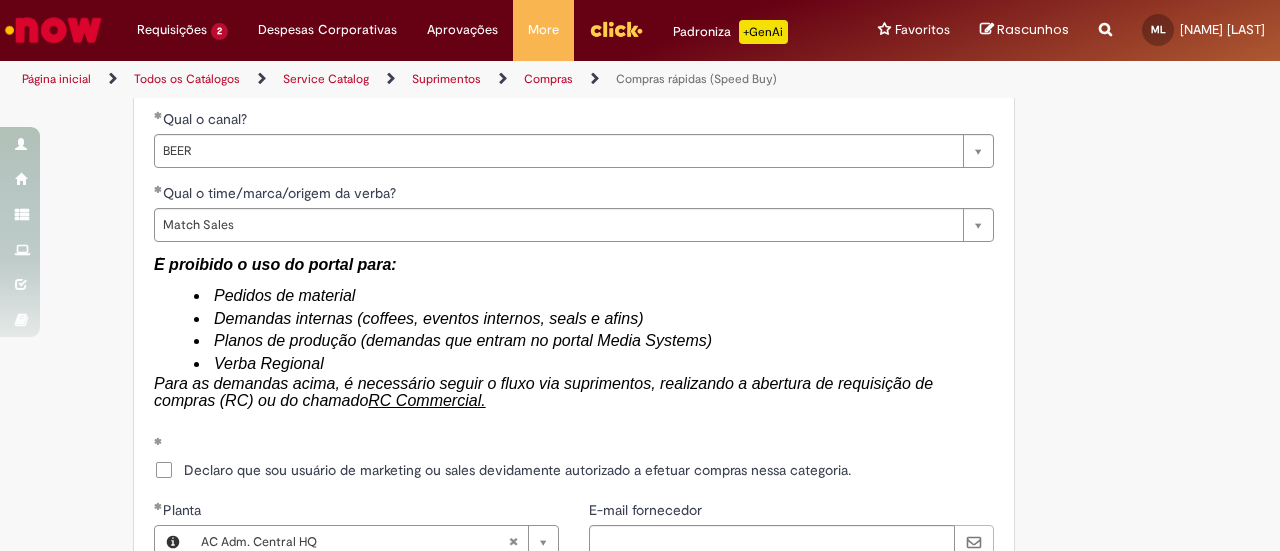 scroll, scrollTop: 3080, scrollLeft: 0, axis: vertical 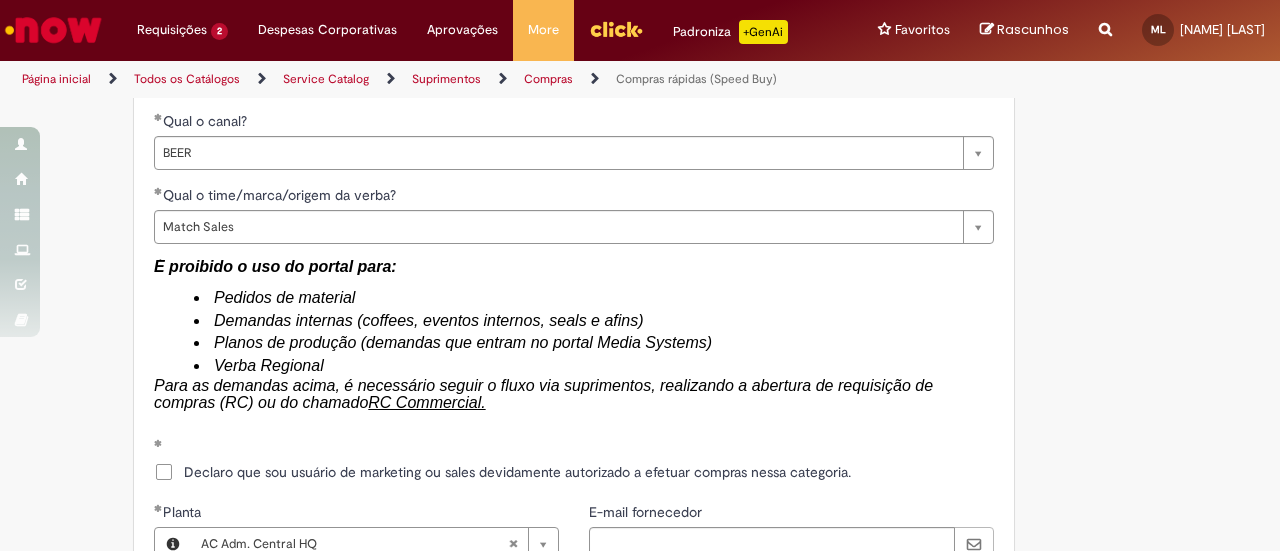 click on "Obrigatório um anexo.
Adicionar a Favoritos
Compras rápidas (Speed Buy)
Chamado destinado para a geração de pedido de compra de indiretos.
O Speed buy é a ferramenta oficial para a geração de pedidos de compra que atenda aos seguintes requisitos:
Compras de material e serviço indiretos
Compras inferiores a R$13.000 *
Compras com fornecedores nacionais
Compras de material sem contrato ativo no SAP para o centro solicitado
* Essa cota é referente ao tipo de solicitação padrão de Speed buy. Os chamados com cotas especiais podem possuir valores divergentes.
Regras de Utilização
No campo “Tipo de Solicitação” selecionar a opção correspondente a sua unidade de negócio.
Solicitação Padrão de Speed buy:
Fábricas, centros de Excelência e de Distribuição:  habilitado para todos usuários ambev
Cotas especiais de Speed buy:" at bounding box center (542, -665) 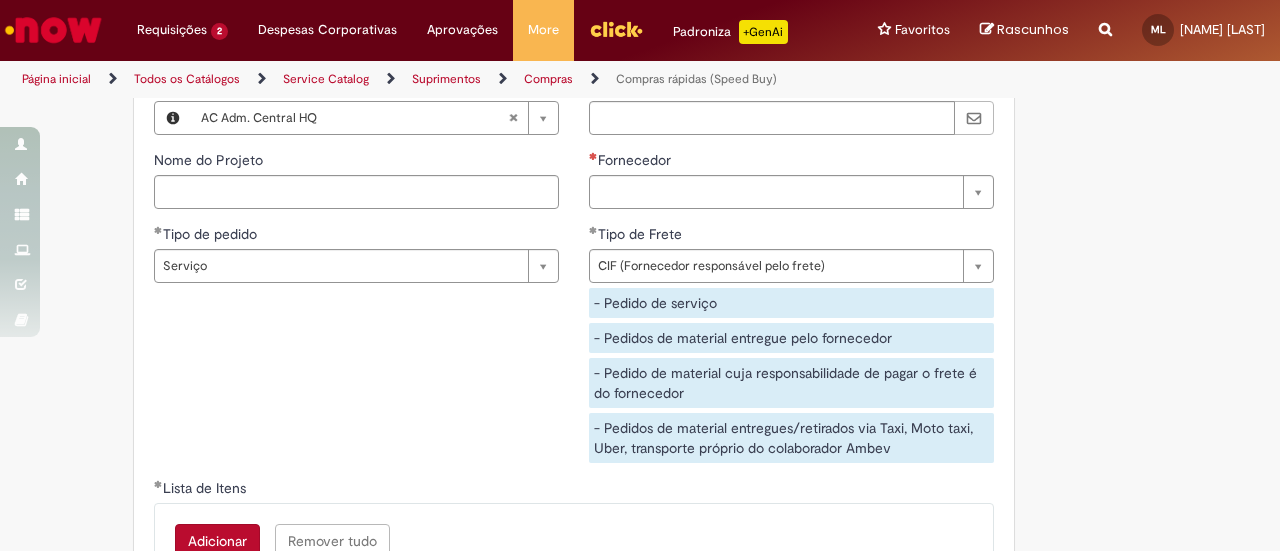 scroll, scrollTop: 3440, scrollLeft: 0, axis: vertical 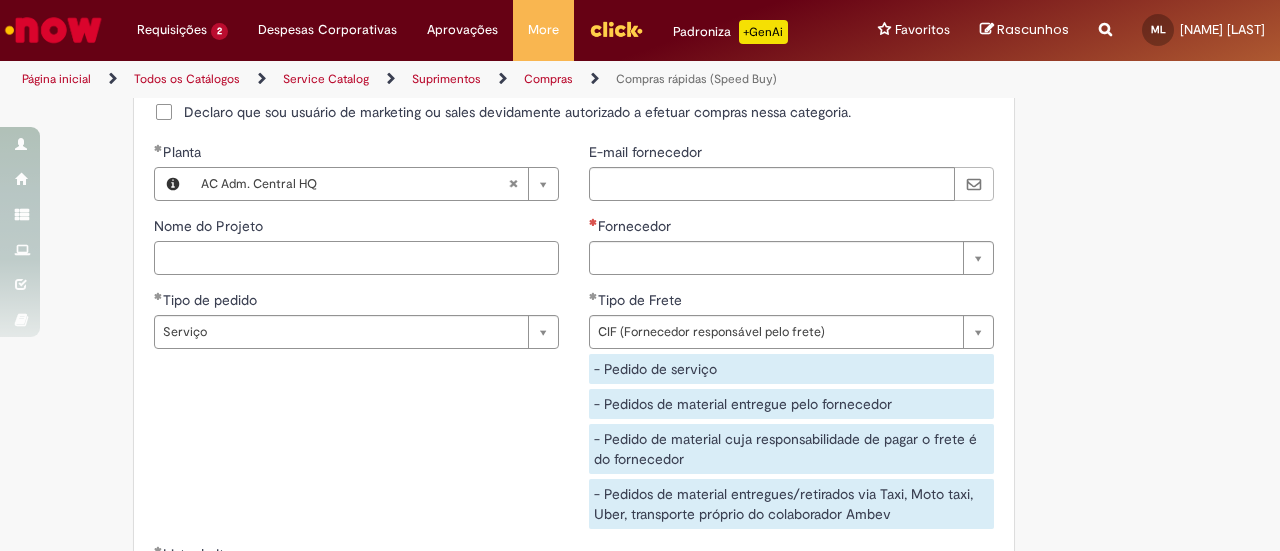 click on "Nome do Projeto" at bounding box center (356, 258) 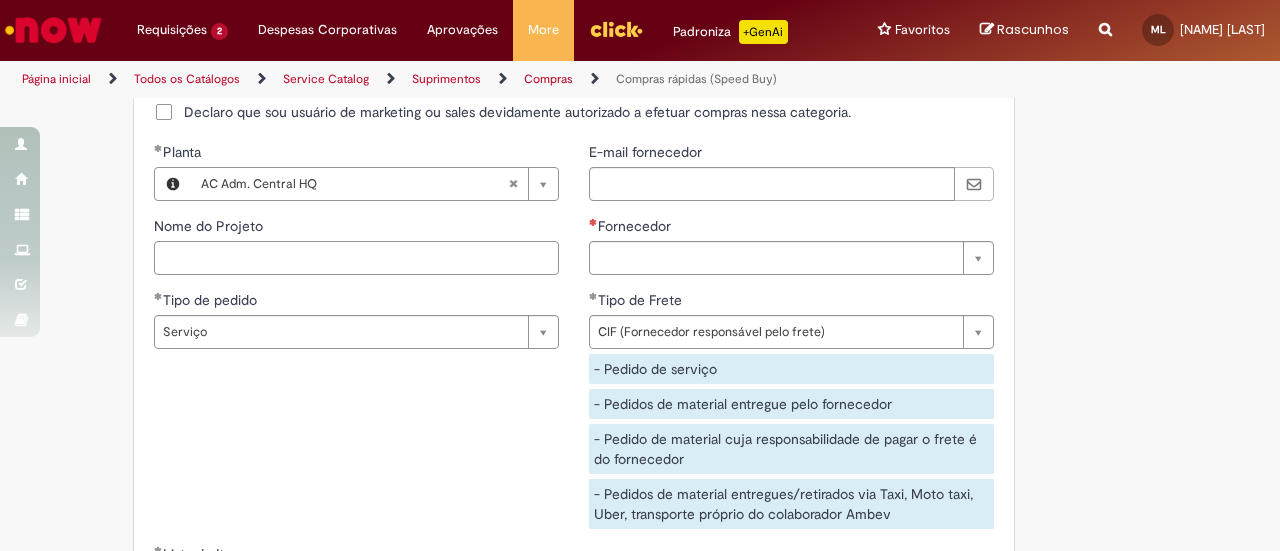 type on "*" 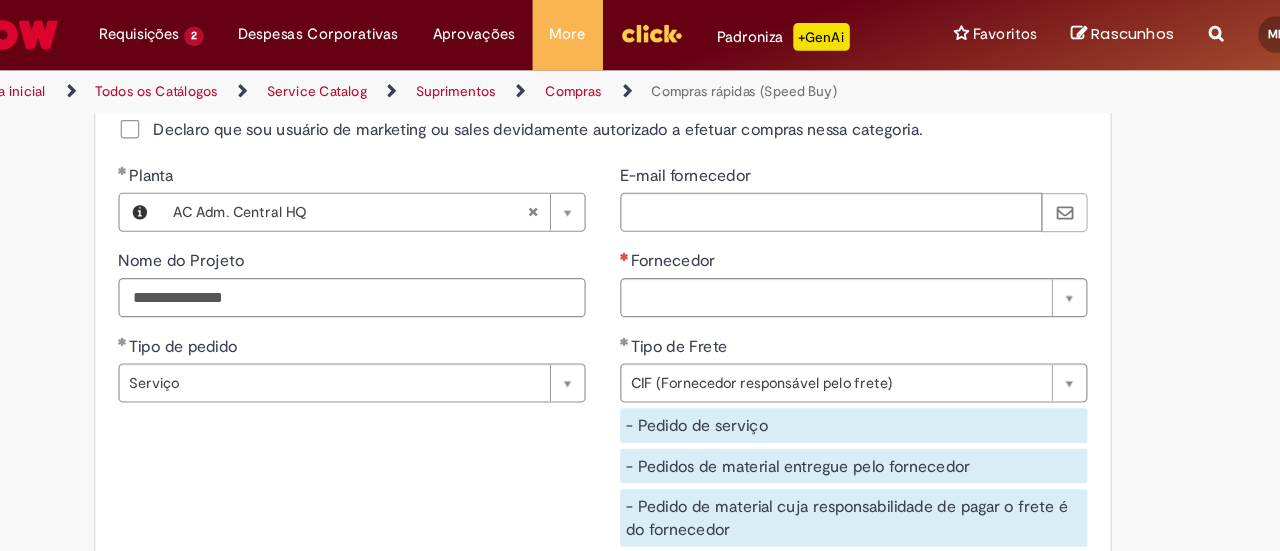 type on "**********" 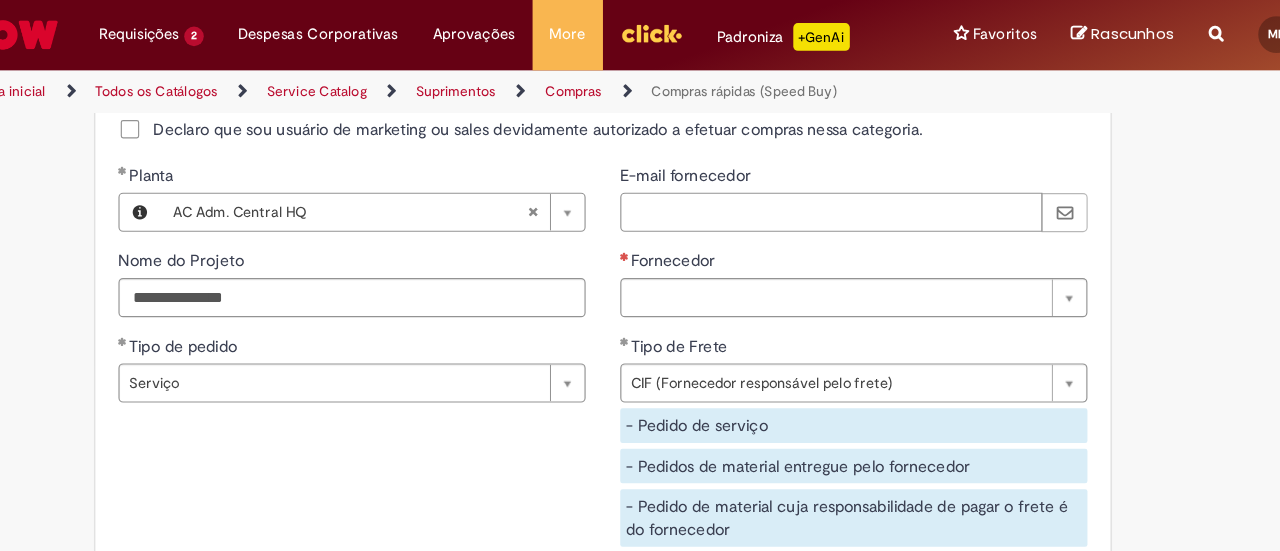 click on "E-mail fornecedor" at bounding box center [772, 184] 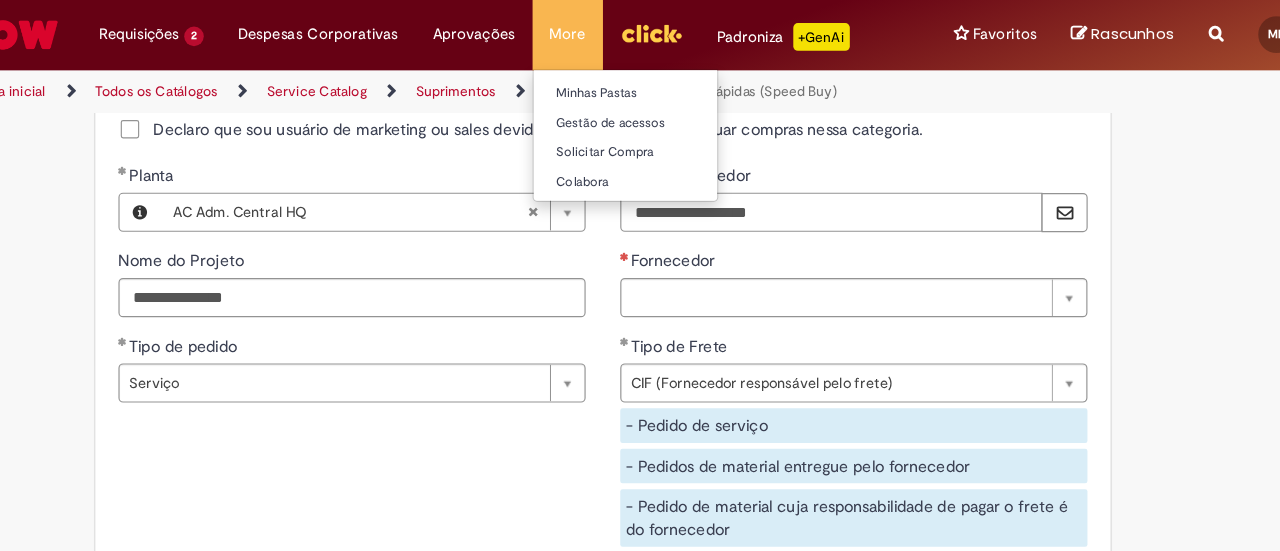 type on "**********" 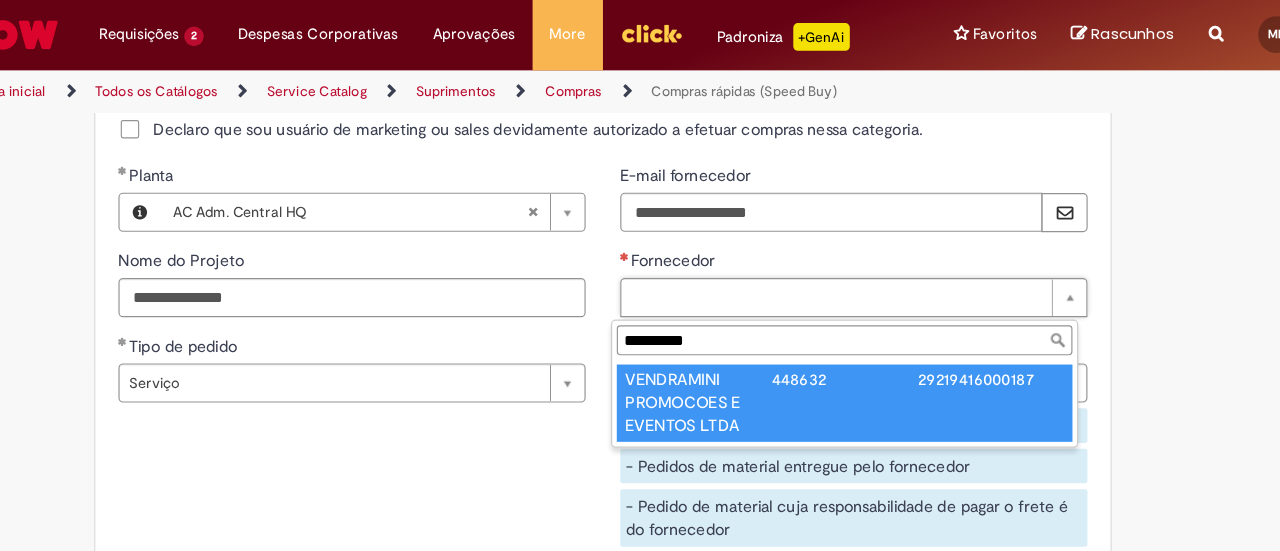 type on "**********" 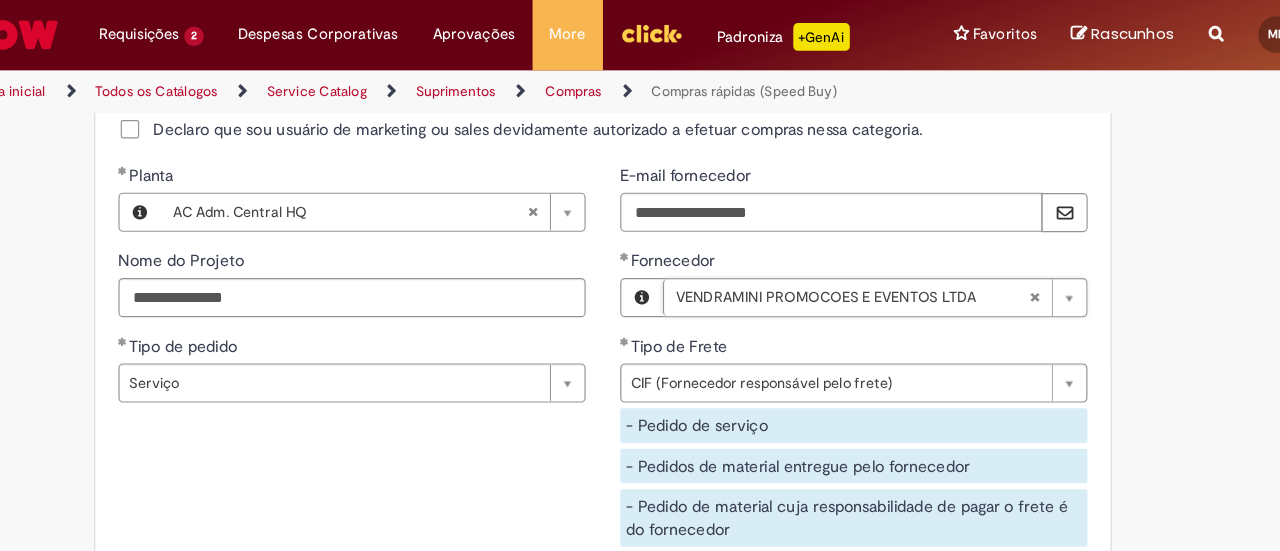 click on "Obrigatório um anexo.
Adicionar a Favoritos
Compras rápidas (Speed Buy)
Chamado destinado para a geração de pedido de compra de indiretos.
O Speed buy é a ferramenta oficial para a geração de pedidos de compra que atenda aos seguintes requisitos:
Compras de material e serviço indiretos
Compras inferiores a R$13.000 *
Compras com fornecedores nacionais
Compras de material sem contrato ativo no SAP para o centro solicitado
* Essa cota é referente ao tipo de solicitação padrão de Speed buy. Os chamados com cotas especiais podem possuir valores divergentes.
Regras de Utilização
No campo “Tipo de Solicitação” selecionar a opção correspondente a sua unidade de negócio.
Solicitação Padrão de Speed buy:
Fábricas, centros de Excelência e de Distribuição:  habilitado para todos usuários ambev
Ativos   de TI:" at bounding box center (640, -1025) 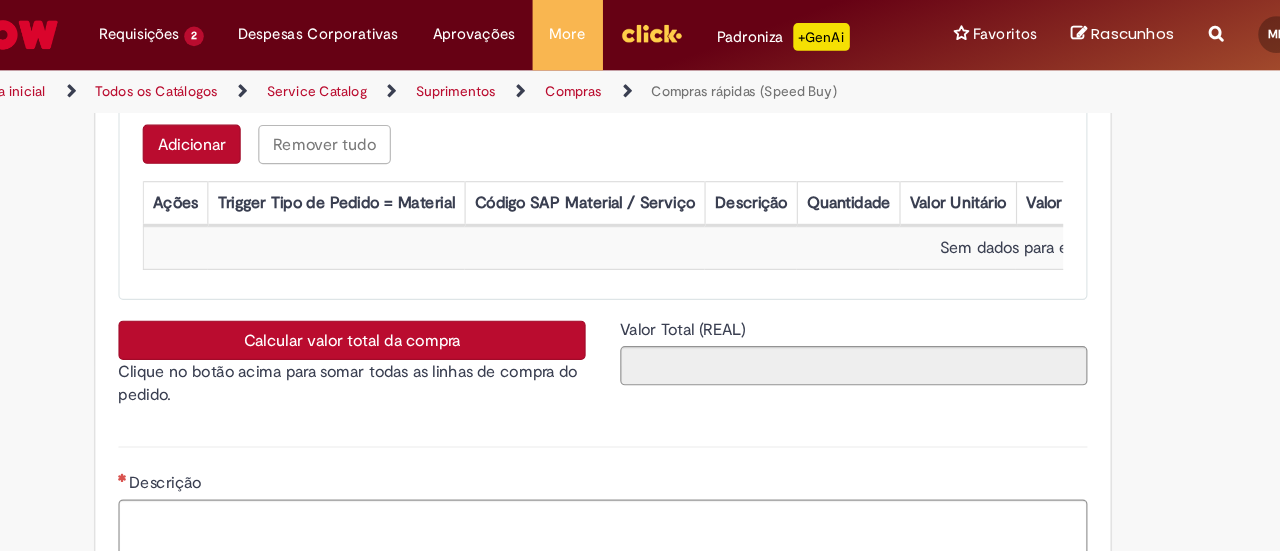 scroll, scrollTop: 3920, scrollLeft: 0, axis: vertical 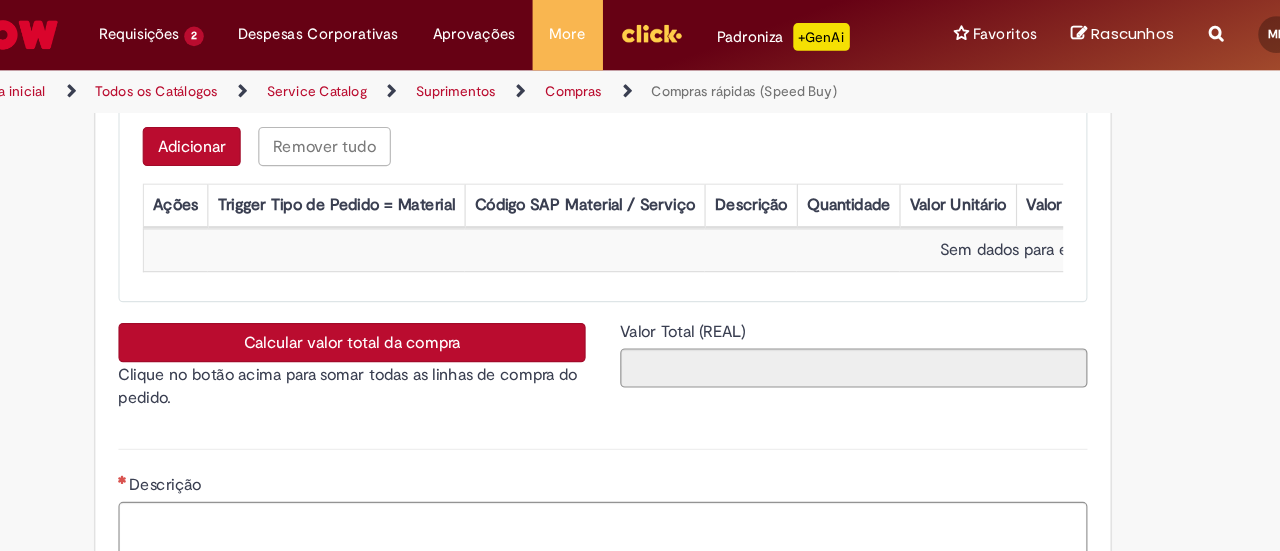 click on "Adicionar" at bounding box center [217, 127] 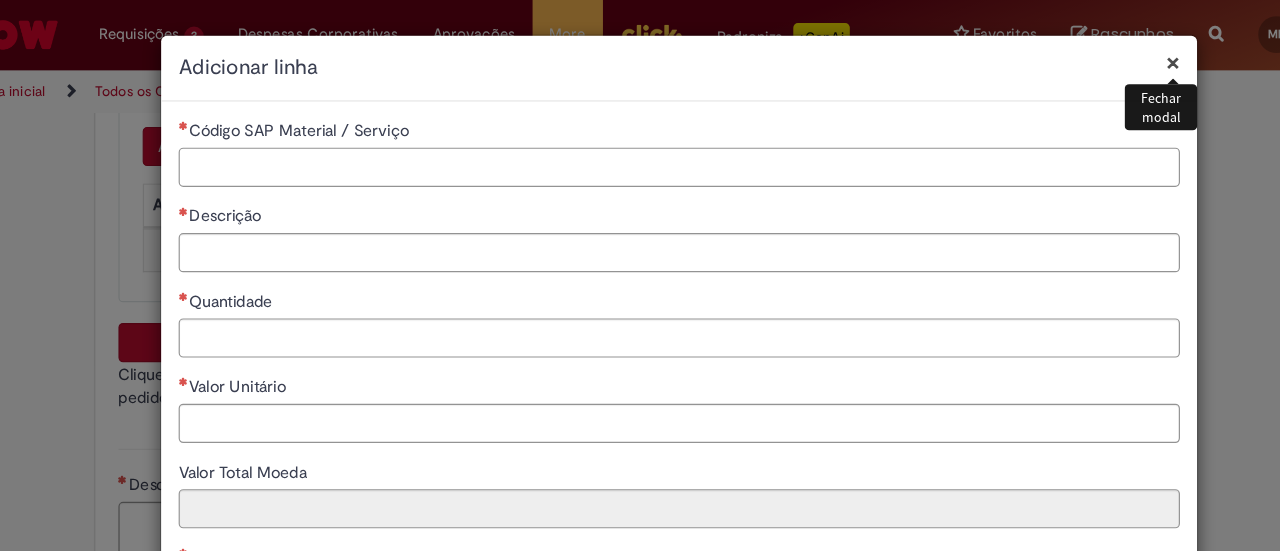 click on "Código SAP Material / Serviço" at bounding box center [640, 145] 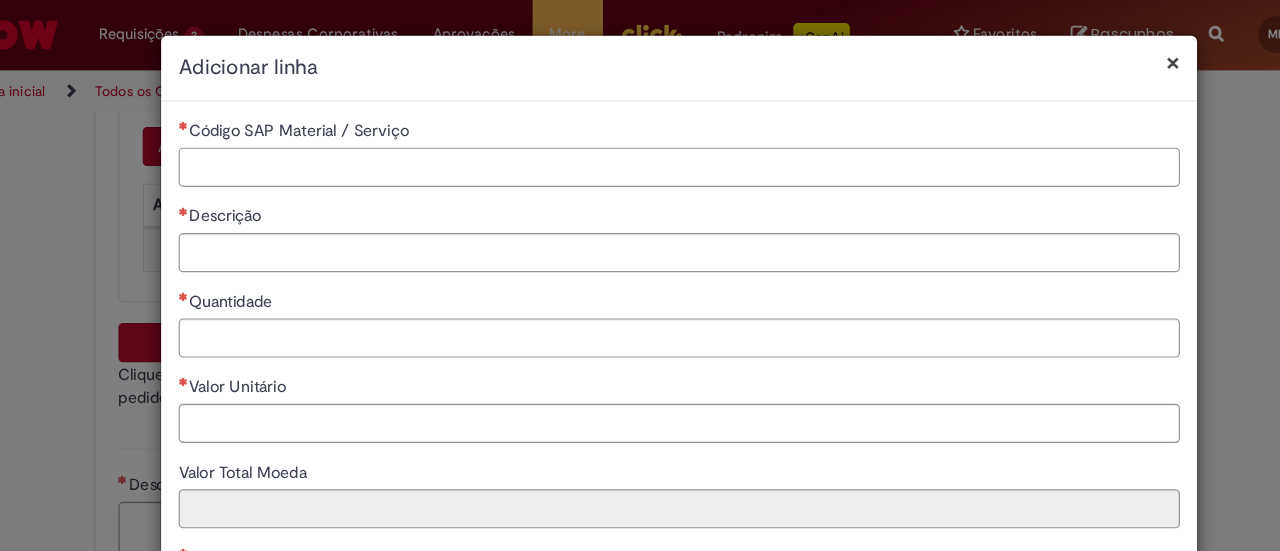 paste on "*******" 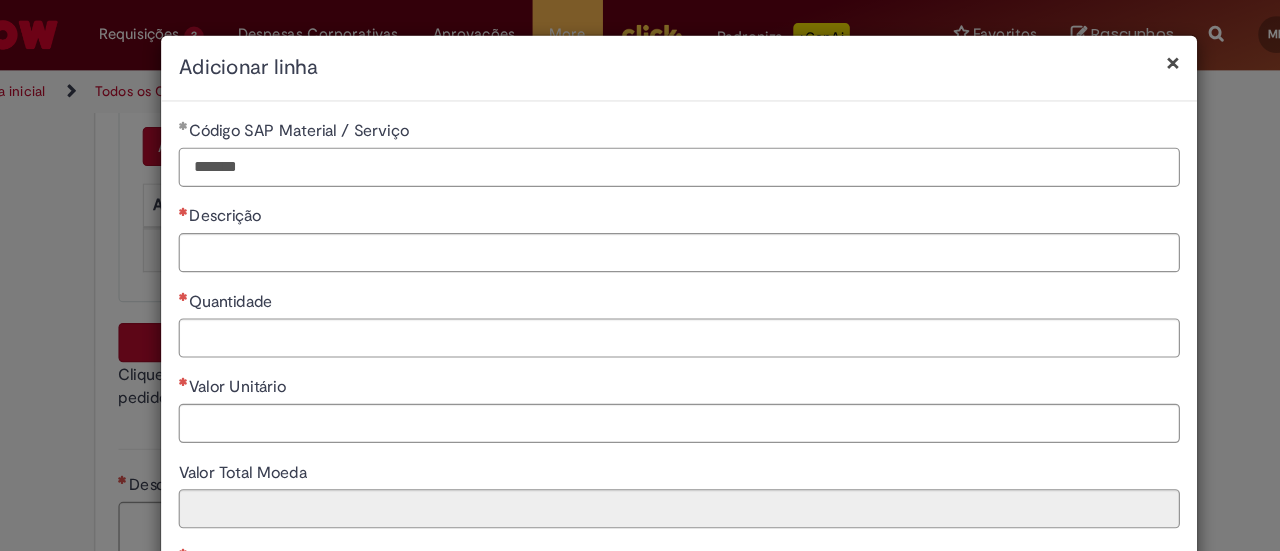 type on "*******" 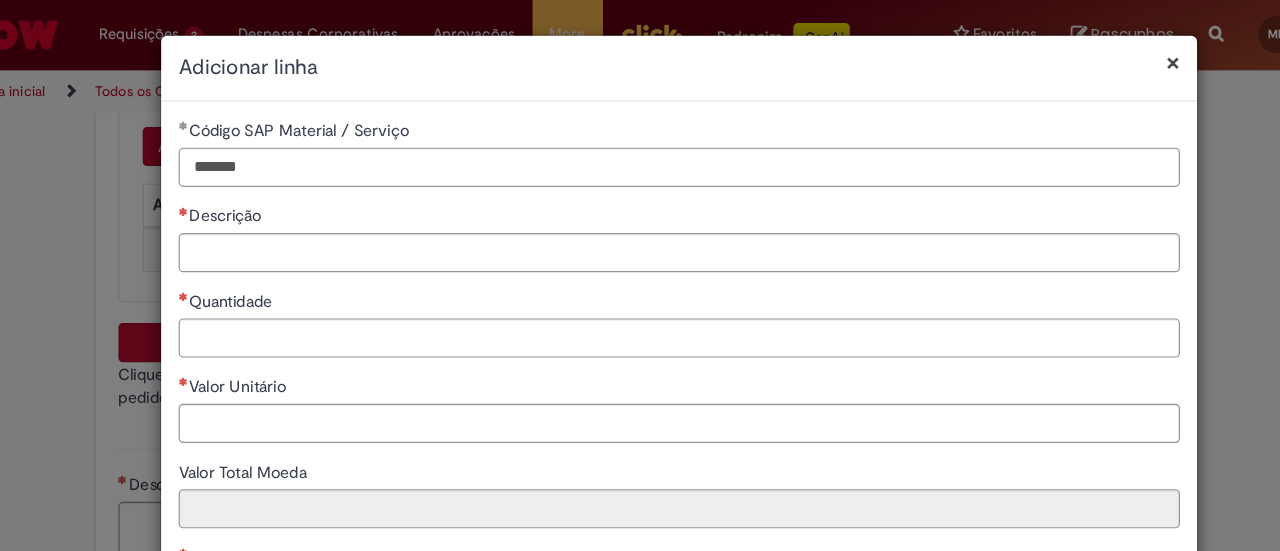click on "Código SAP Material / Serviço" at bounding box center [640, 115] 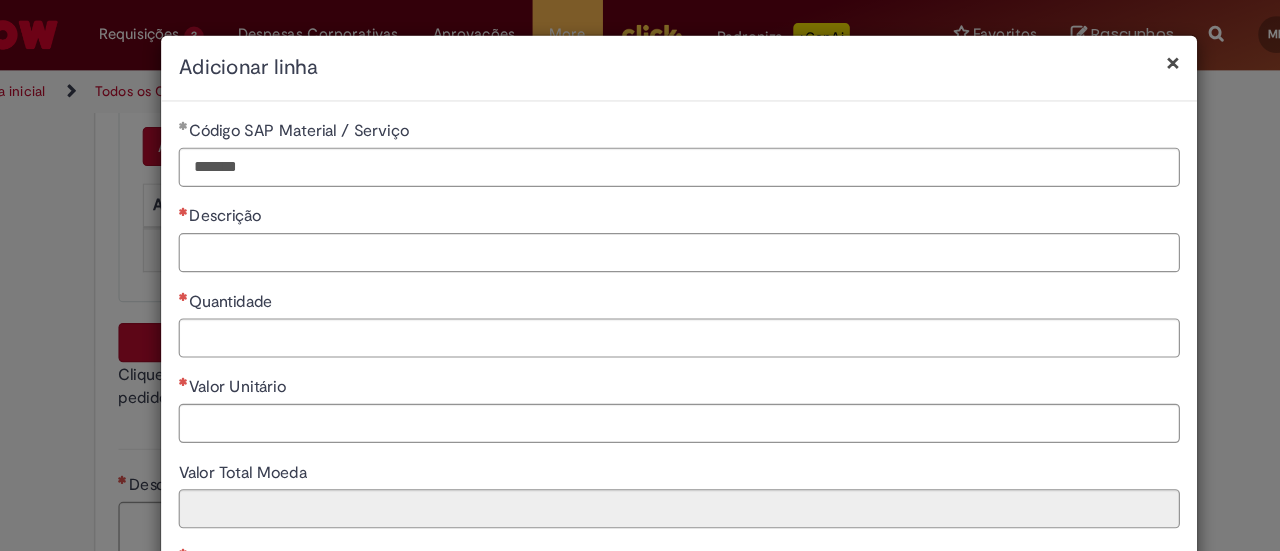 click on "Descrição" at bounding box center (640, 219) 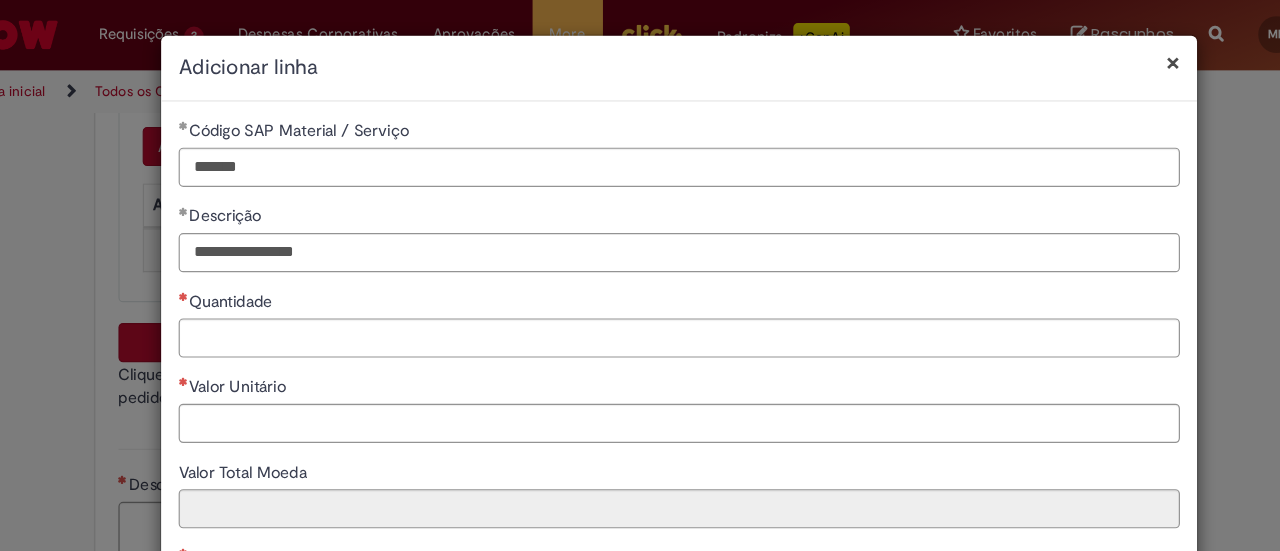 type on "**********" 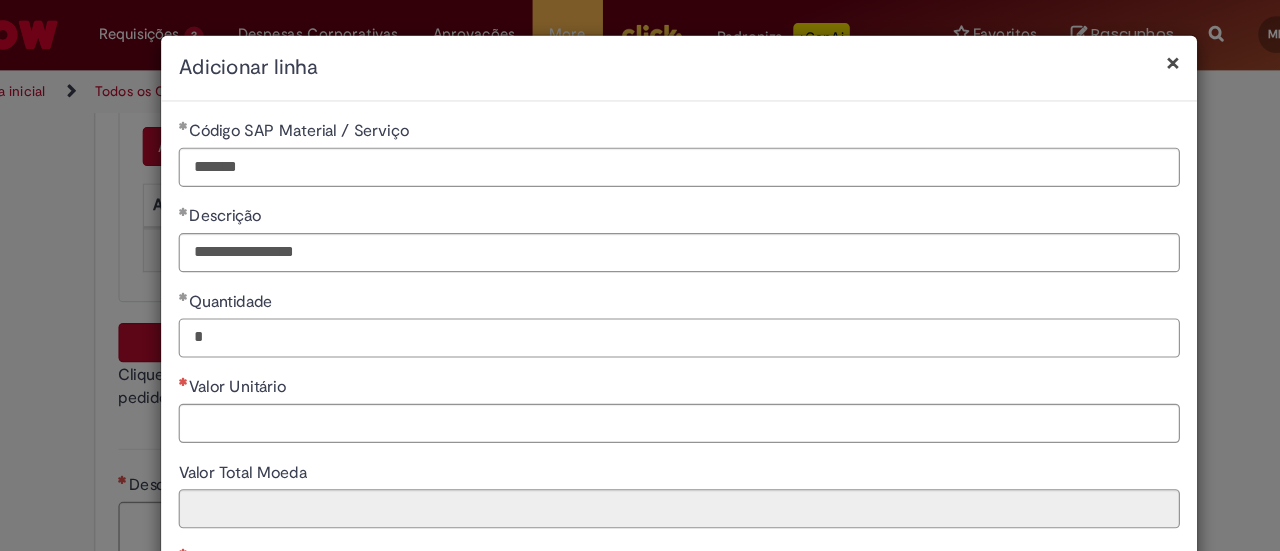 type on "*" 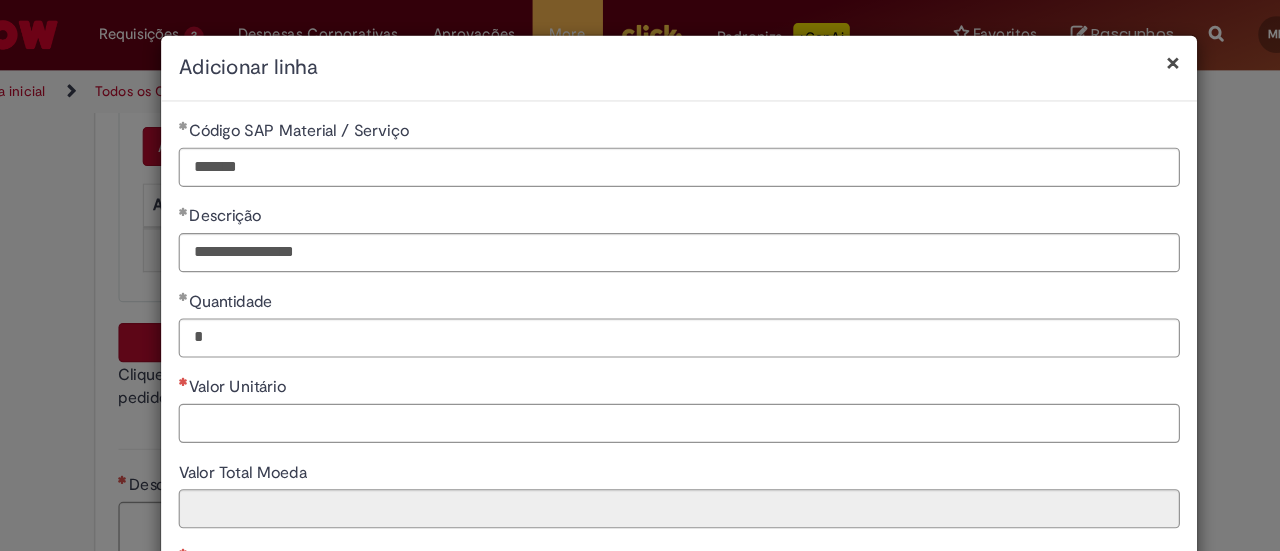 click on "Valor Unitário" at bounding box center (640, 367) 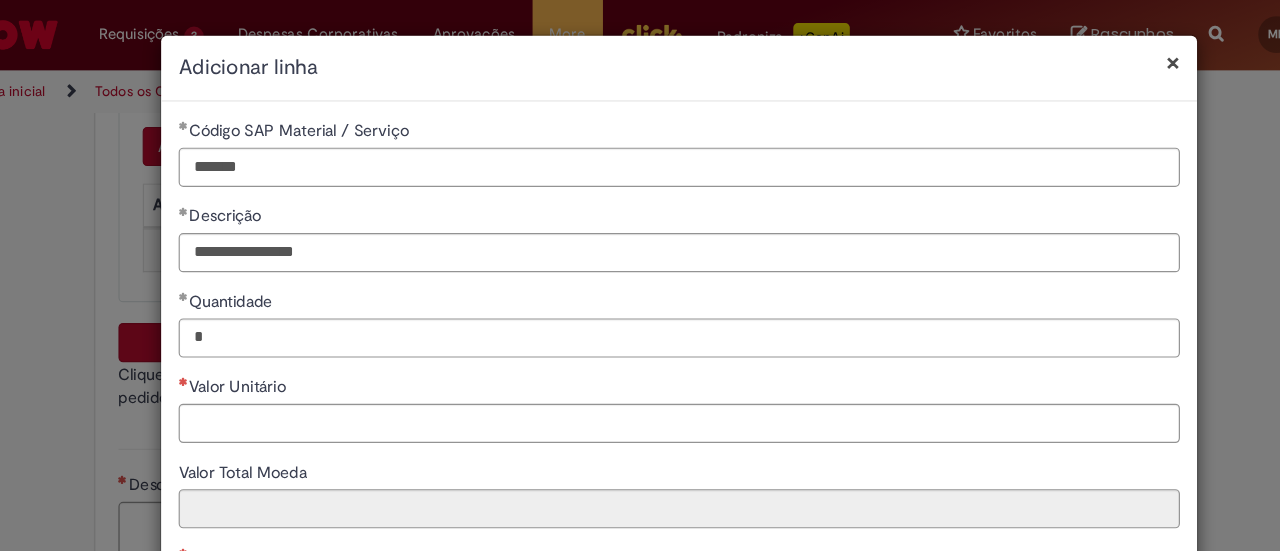 click on "Valor Unitário" at bounding box center [640, 337] 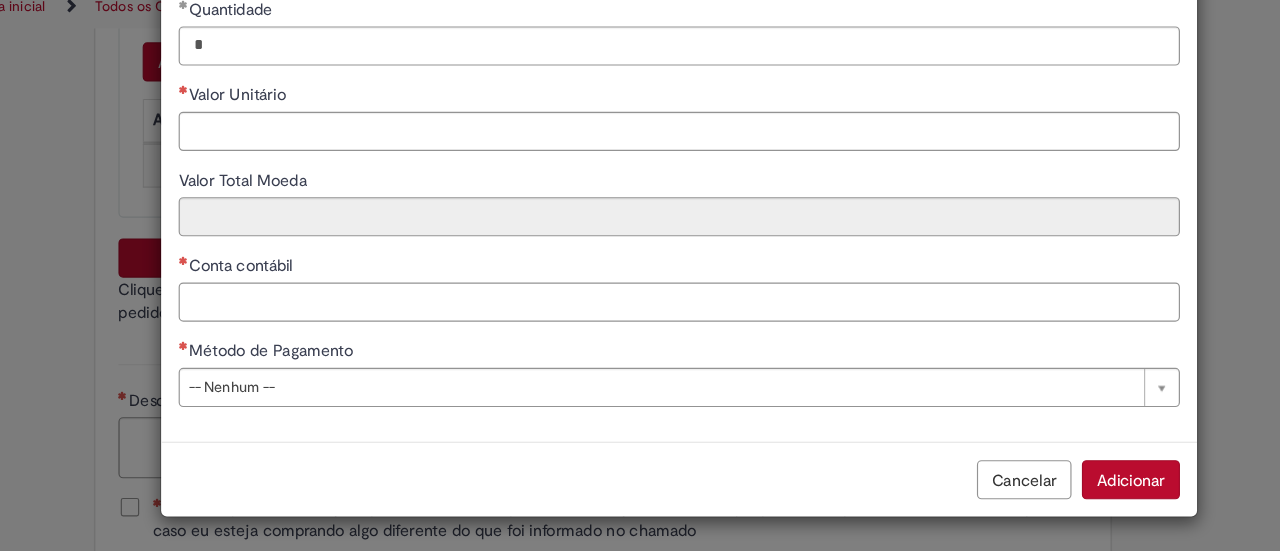 click on "Conta contábil" at bounding box center [640, 335] 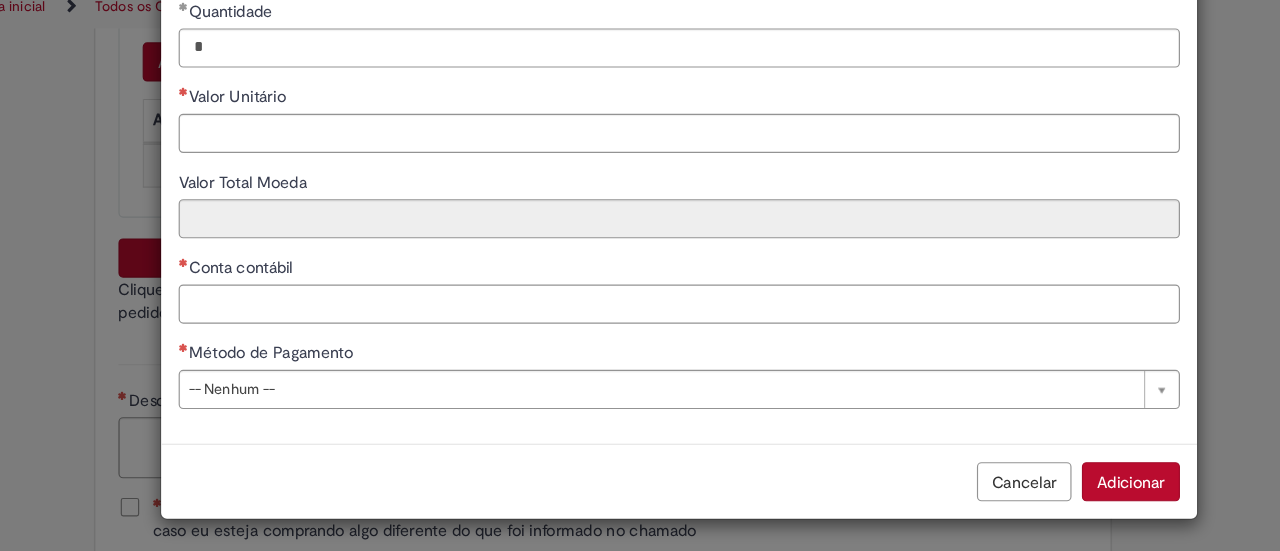 paste on "*******" 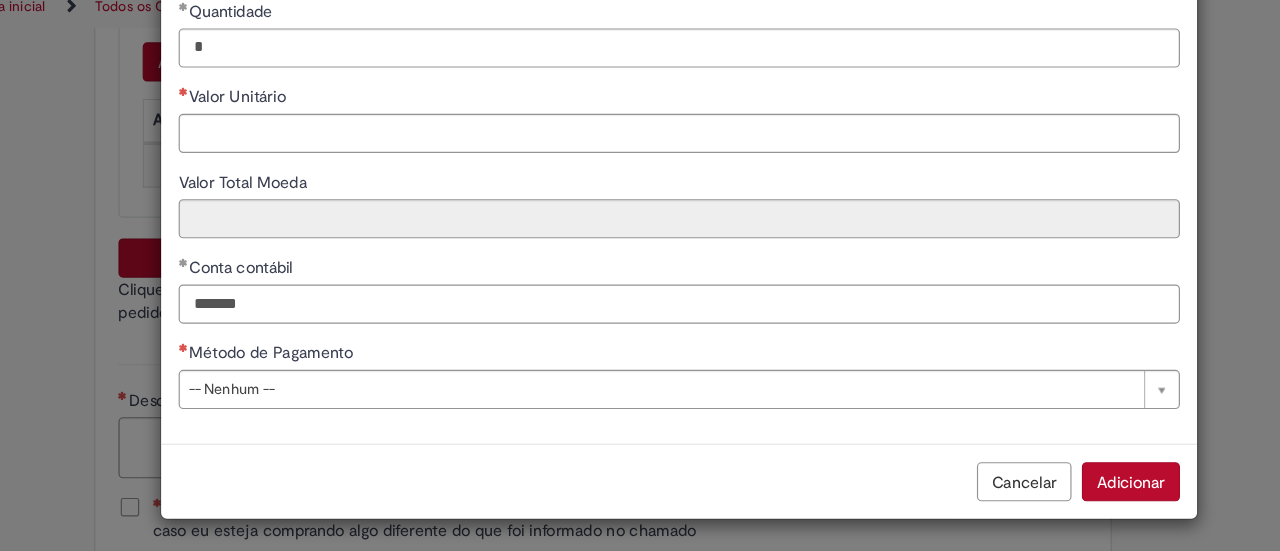 type on "*******" 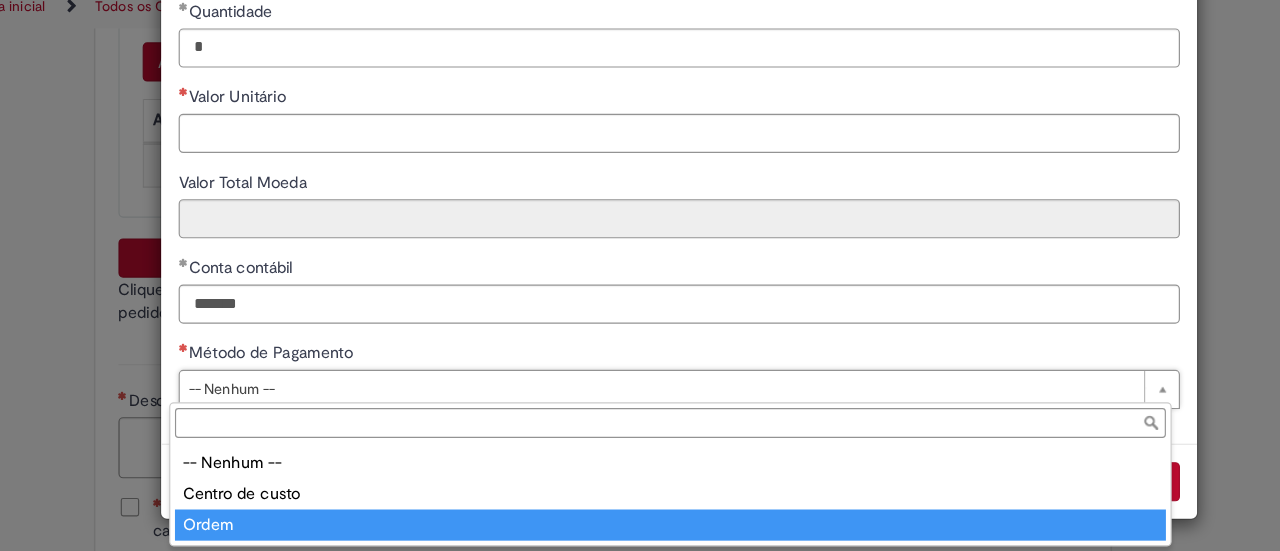 type on "*****" 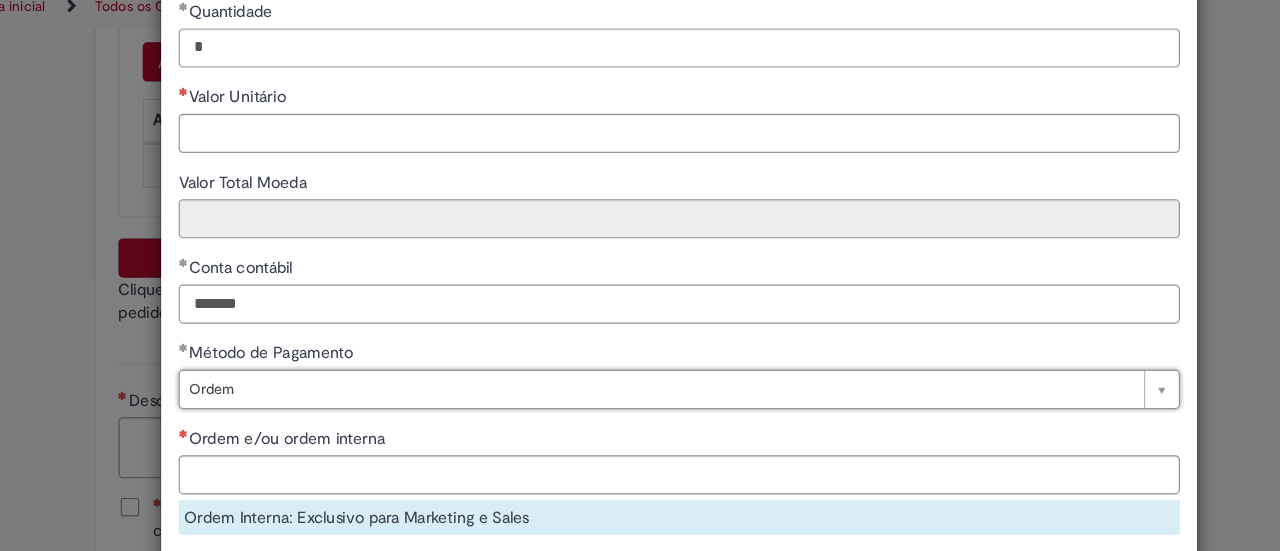 click on "*******" at bounding box center [640, 337] 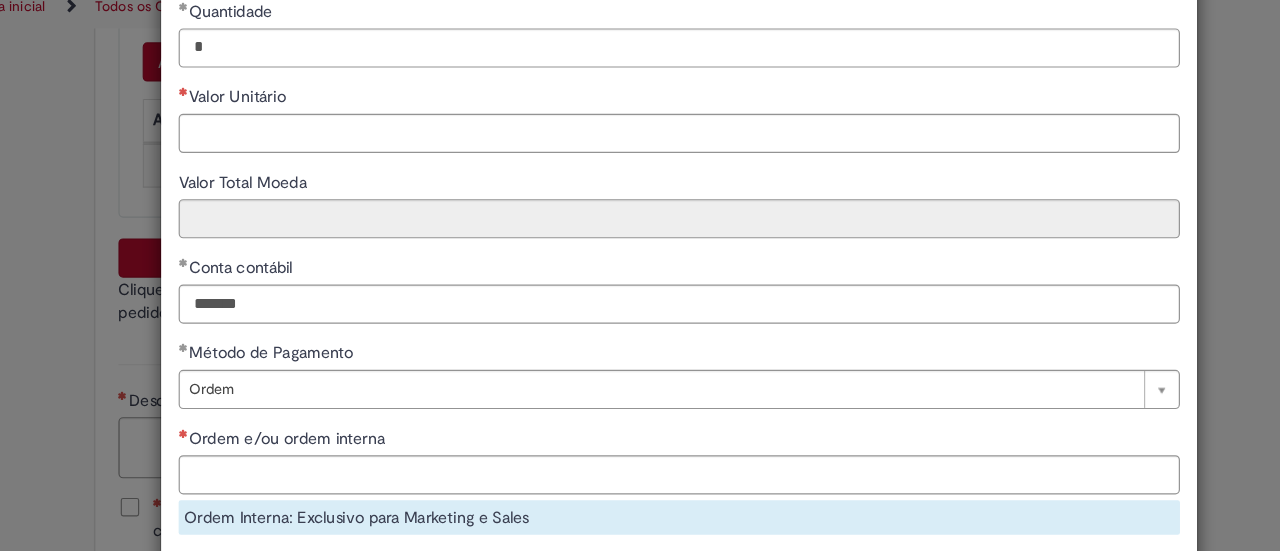 click on "Conta contábil" at bounding box center (640, 307) 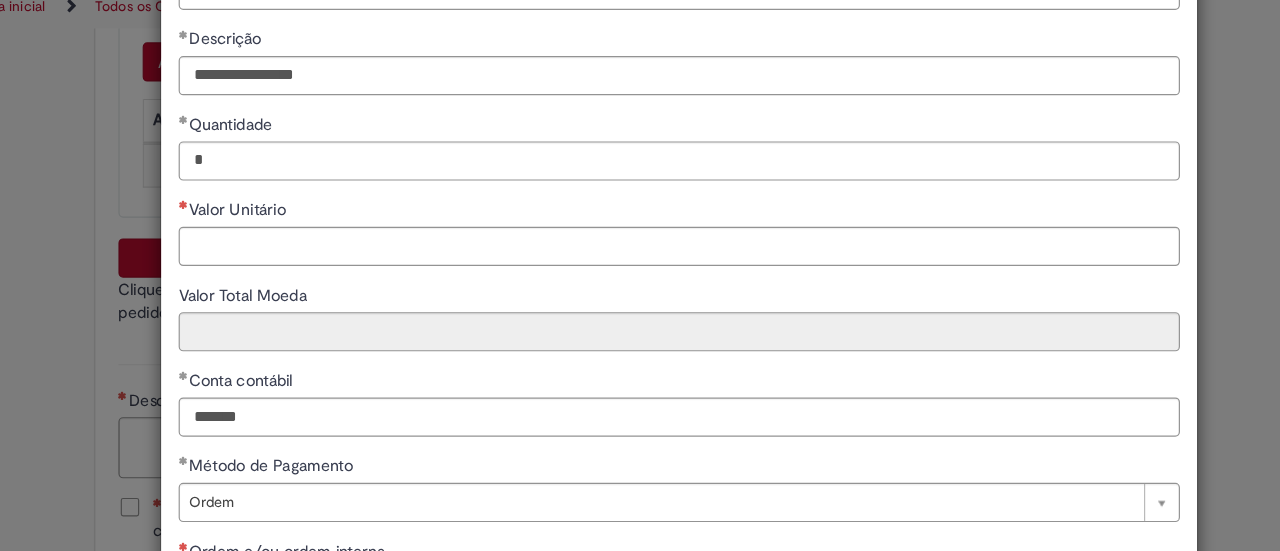 scroll, scrollTop: 19, scrollLeft: 0, axis: vertical 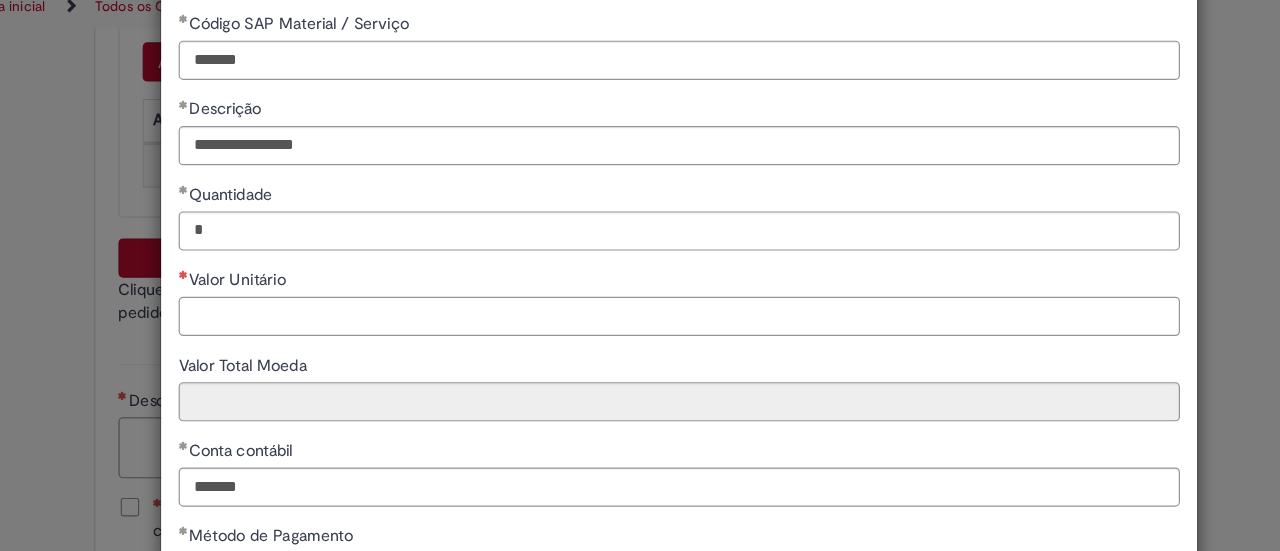 click on "Valor Unitário" at bounding box center [640, 348] 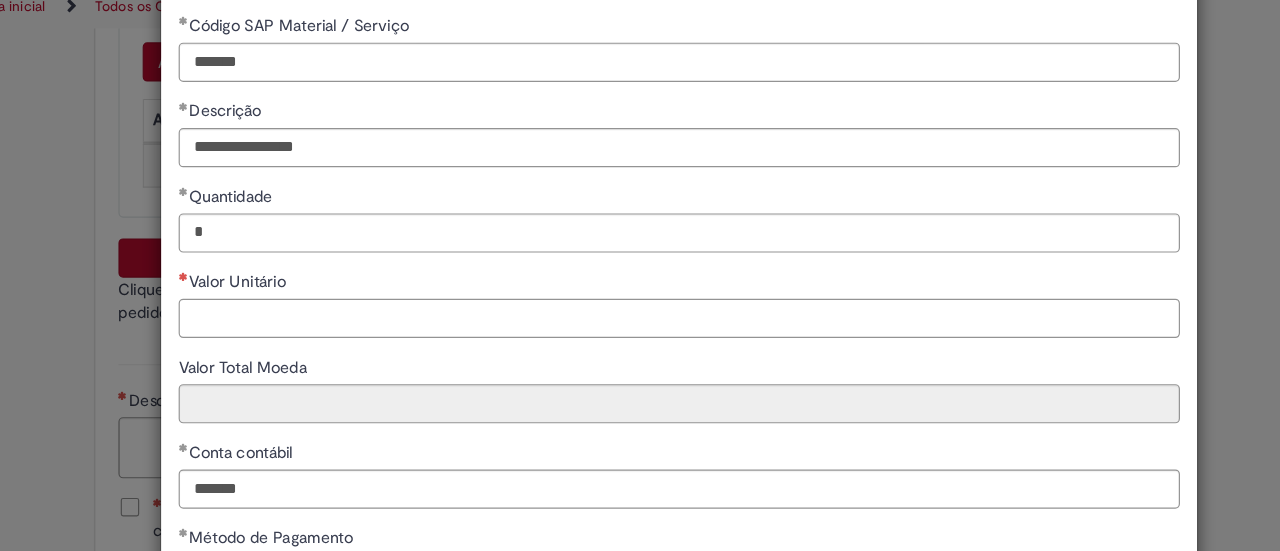 paste on "********" 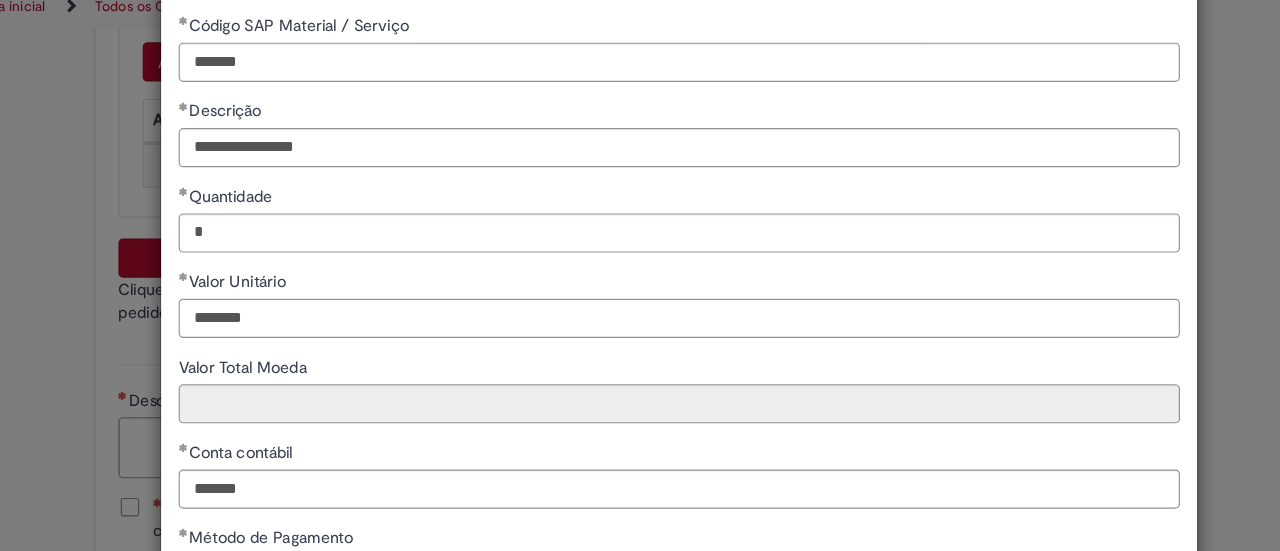 type on "********" 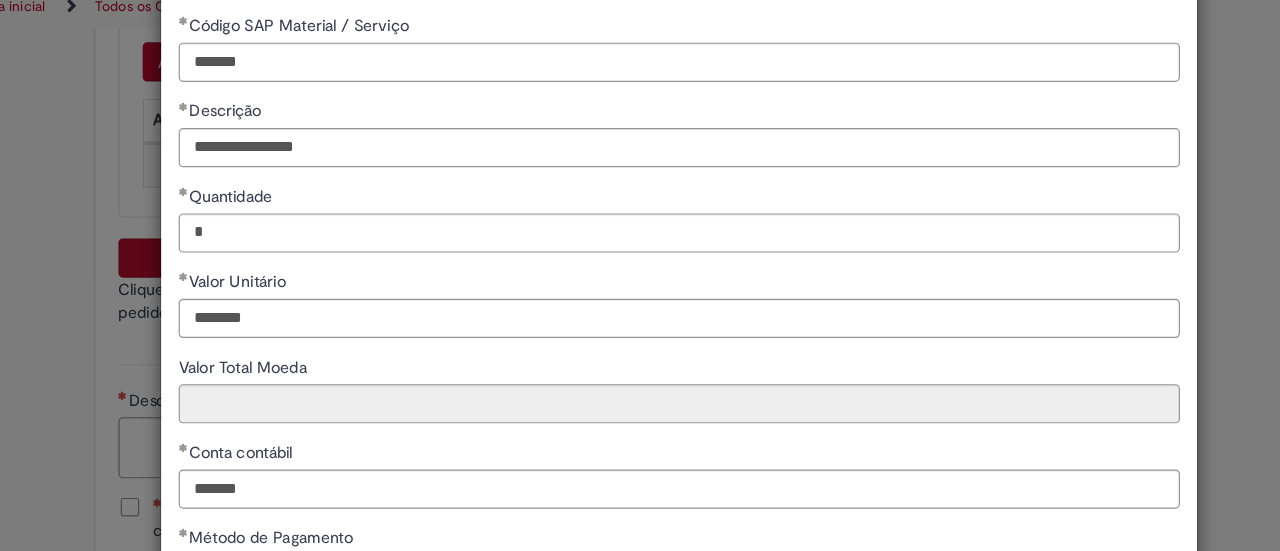 type on "********" 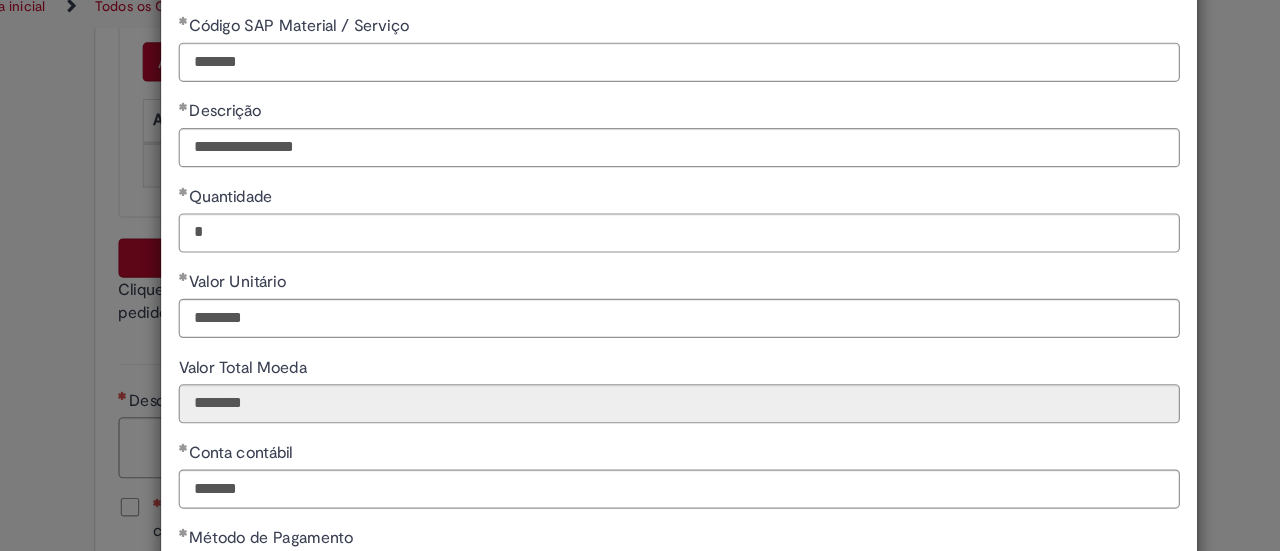 click on "Valor Unitário" at bounding box center [640, 319] 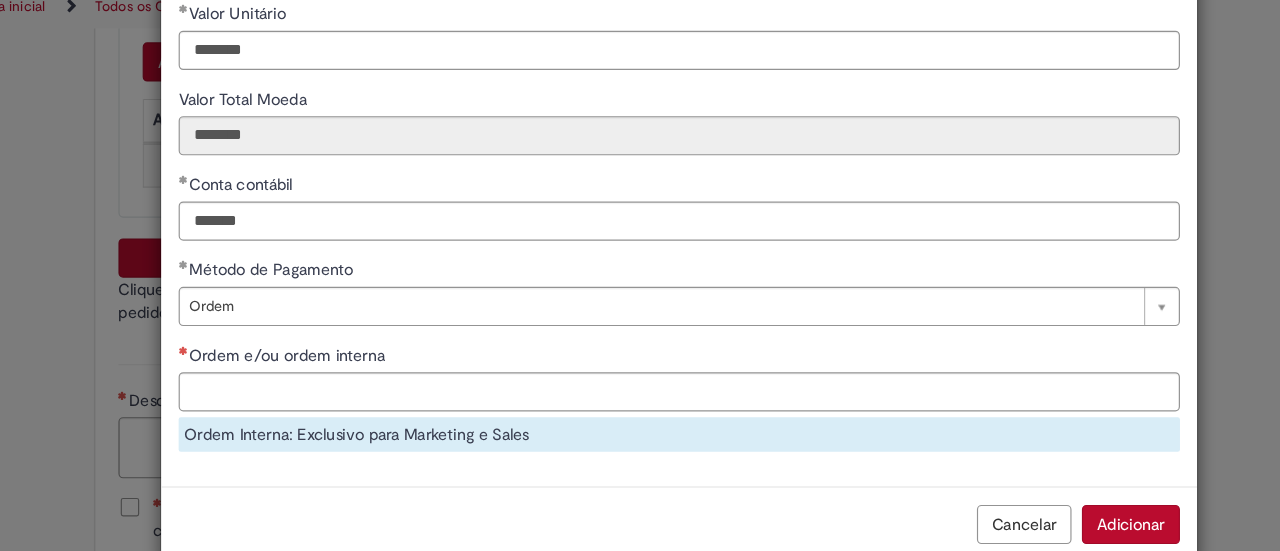 scroll, scrollTop: 288, scrollLeft: 0, axis: vertical 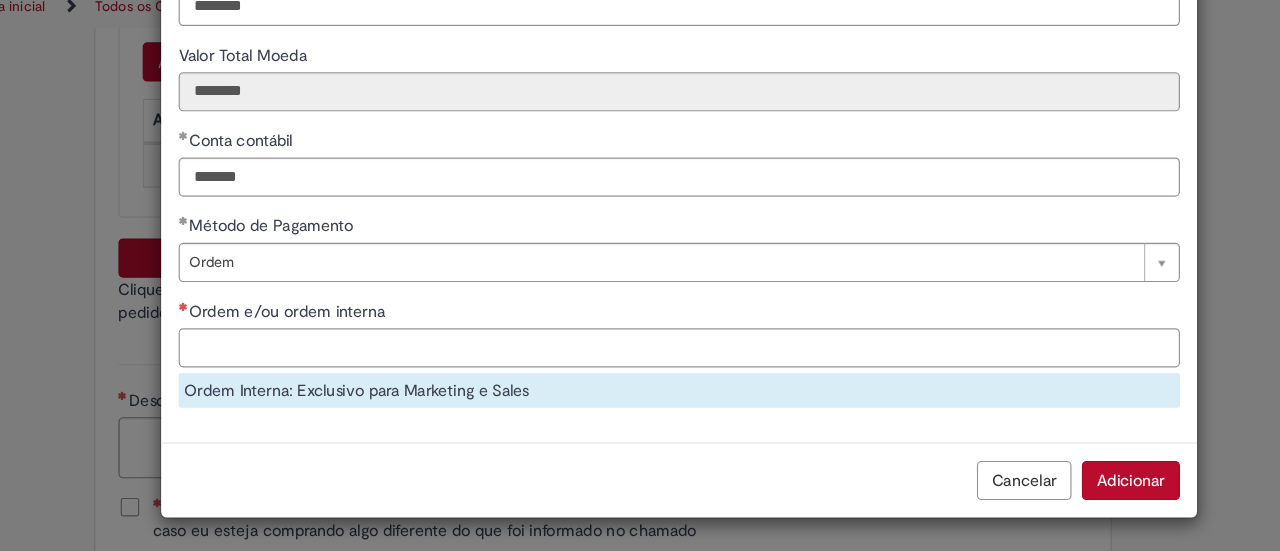 click on "Ordem e/ou ordem interna" at bounding box center (640, 375) 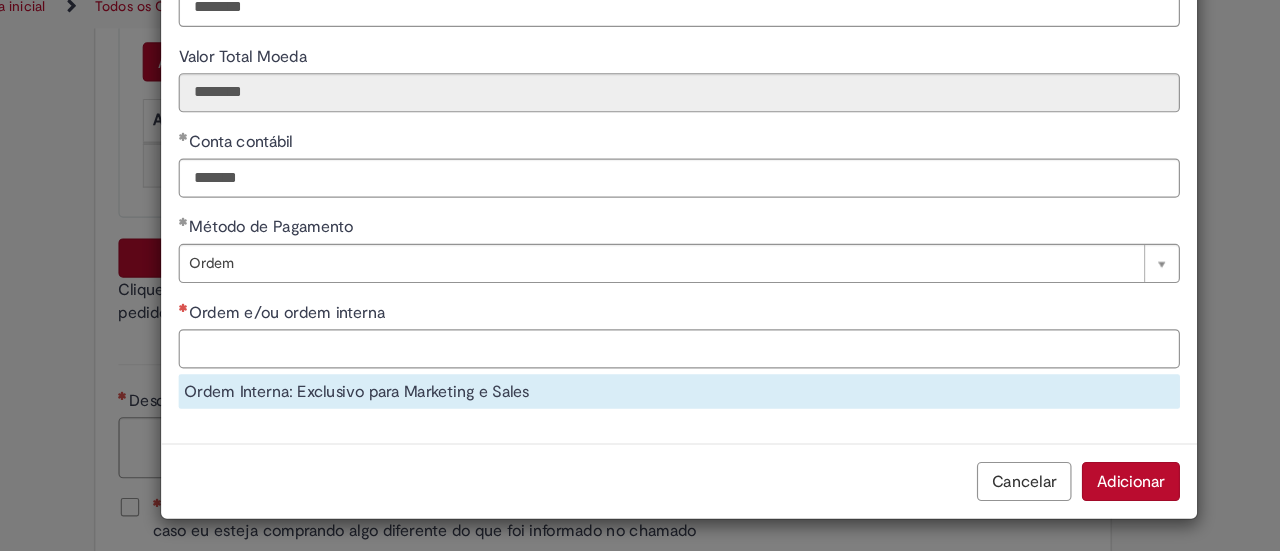 paste on "**********" 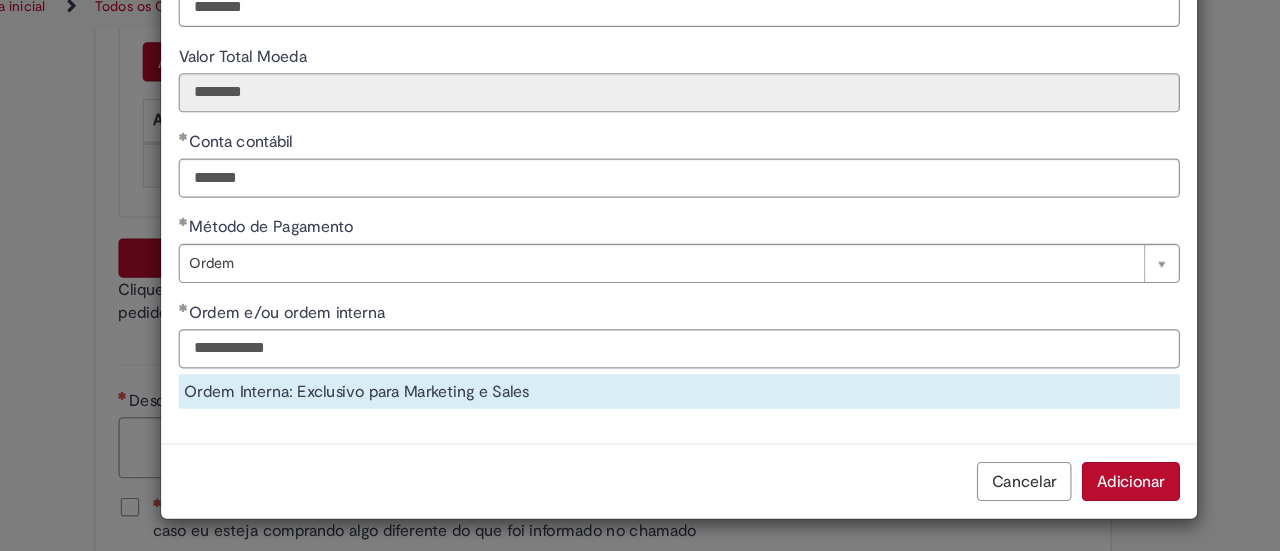 type on "**********" 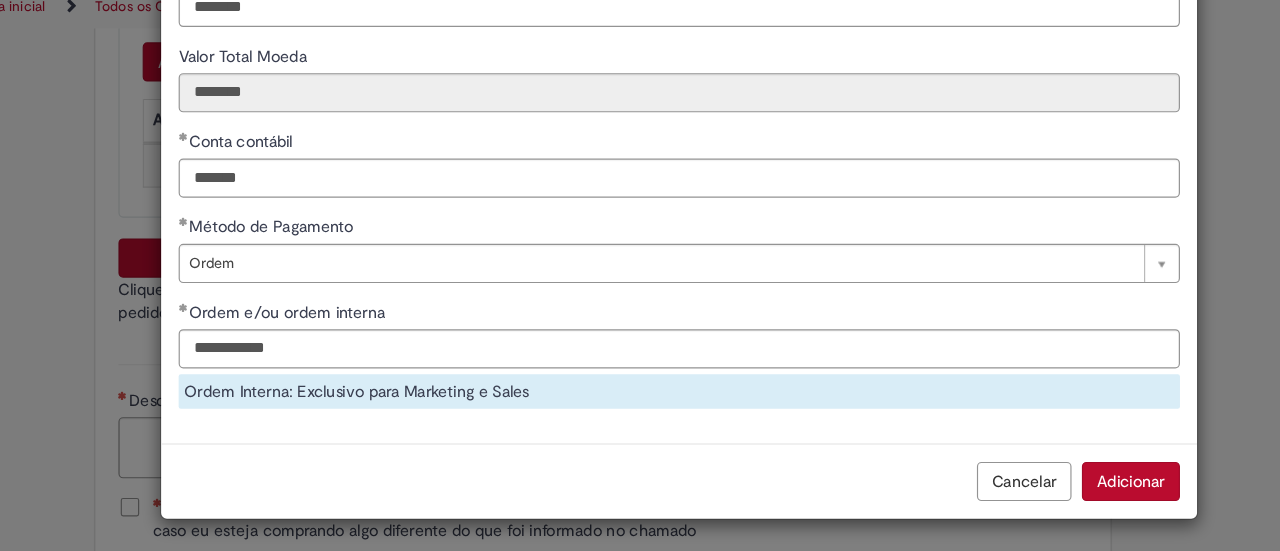click on "**********" at bounding box center [640, 129] 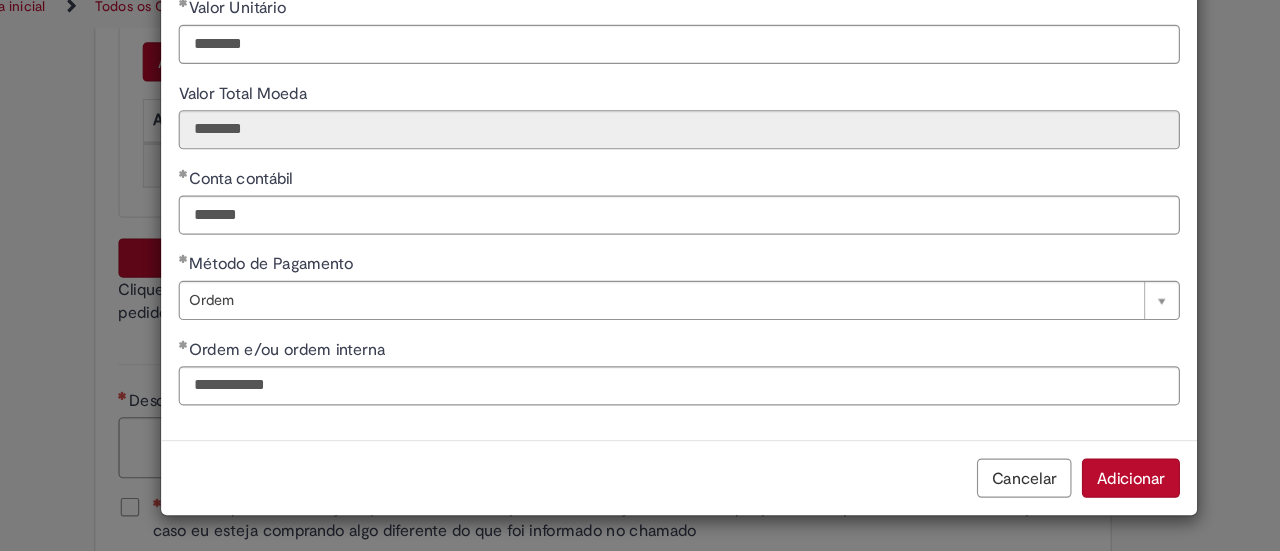 scroll, scrollTop: 254, scrollLeft: 0, axis: vertical 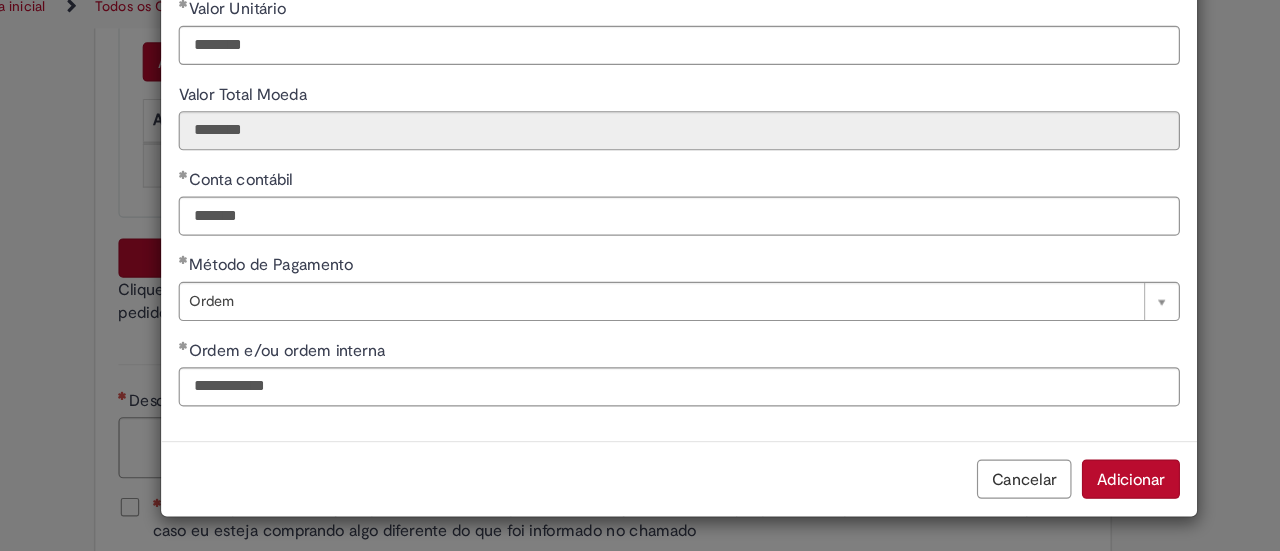 click on "Adicionar" at bounding box center [1031, 489] 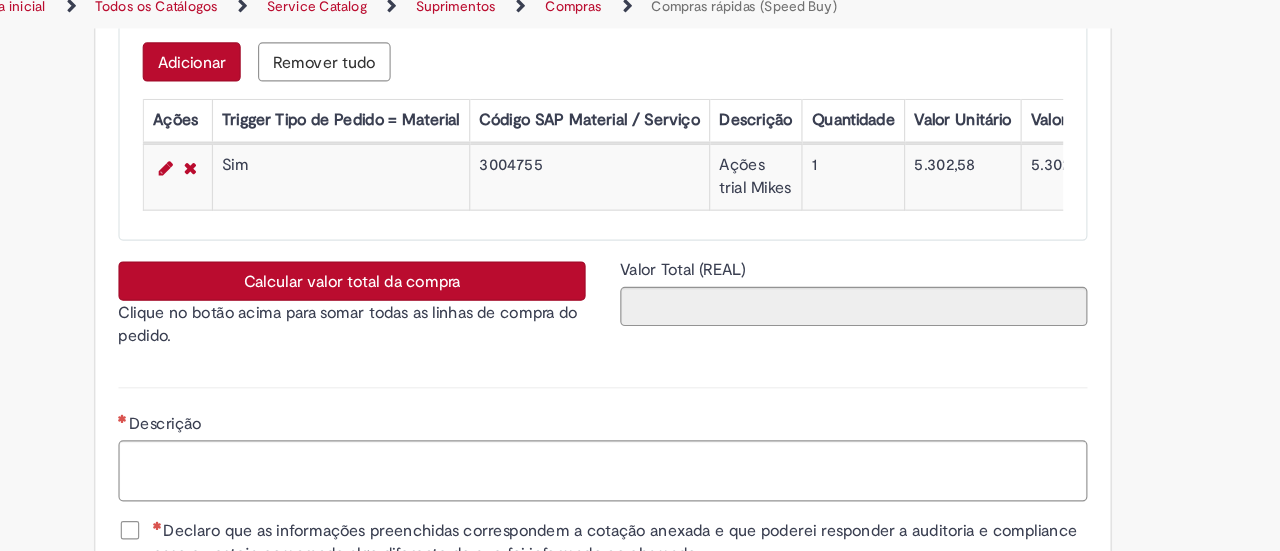 scroll, scrollTop: 252, scrollLeft: 0, axis: vertical 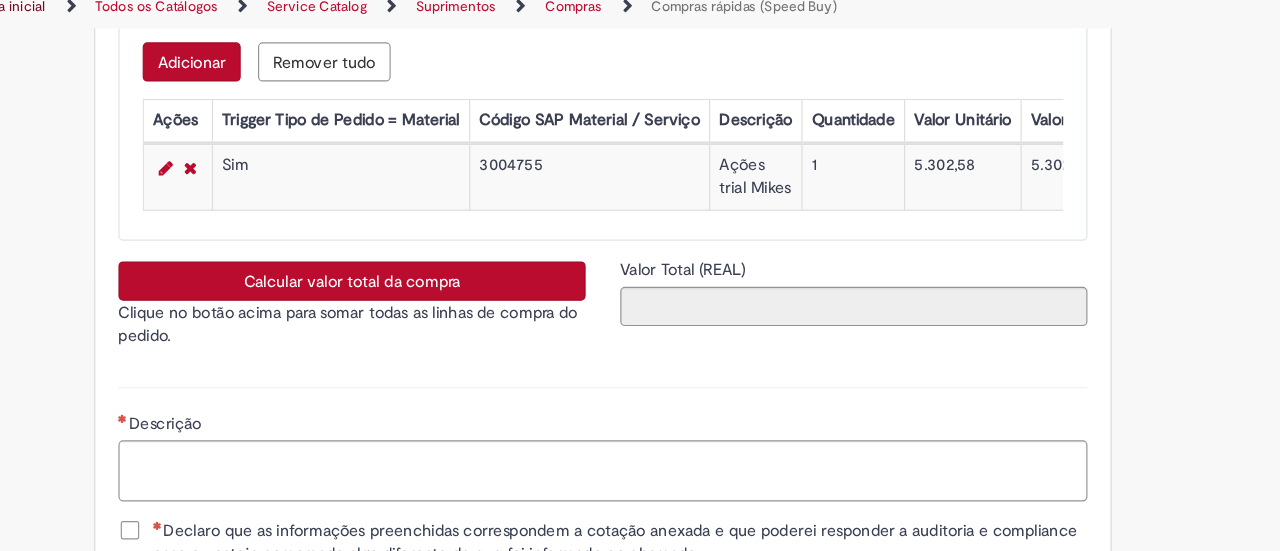 click on "Valor Total Convertido (USD) Valor Total (REAL)" at bounding box center [791, 334] 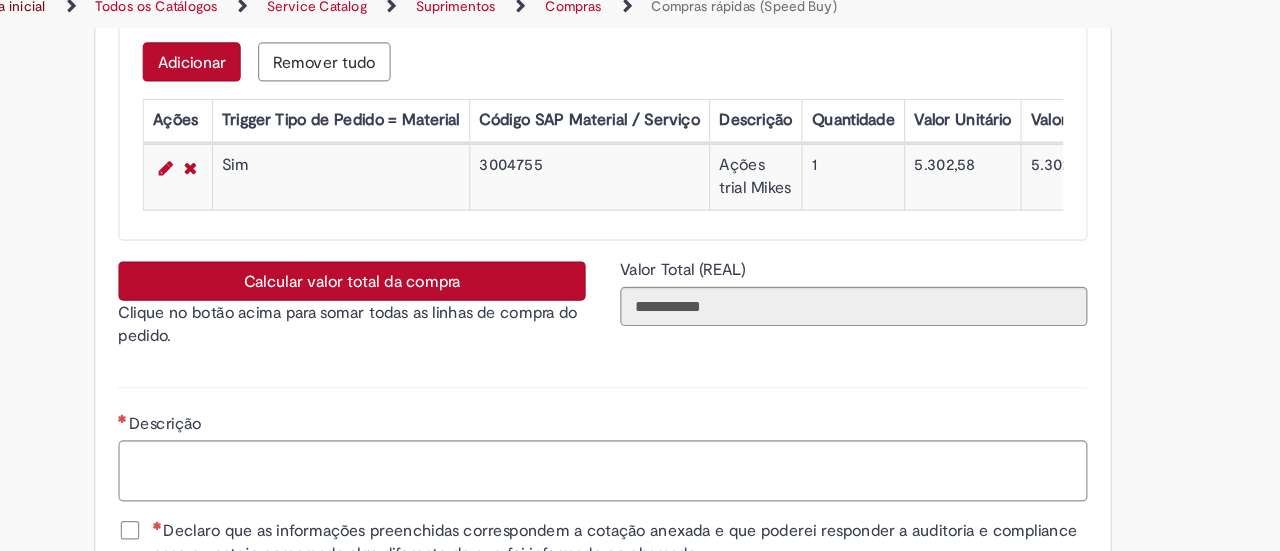 click on "Valor Total (REAL)" at bounding box center (791, 309) 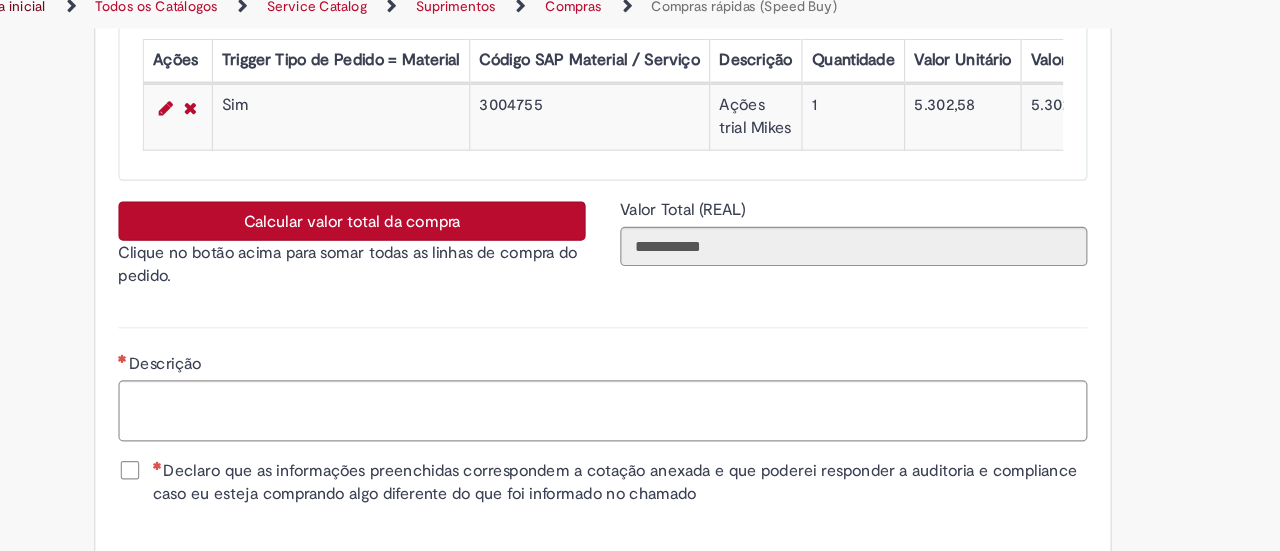 scroll, scrollTop: 4000, scrollLeft: 0, axis: vertical 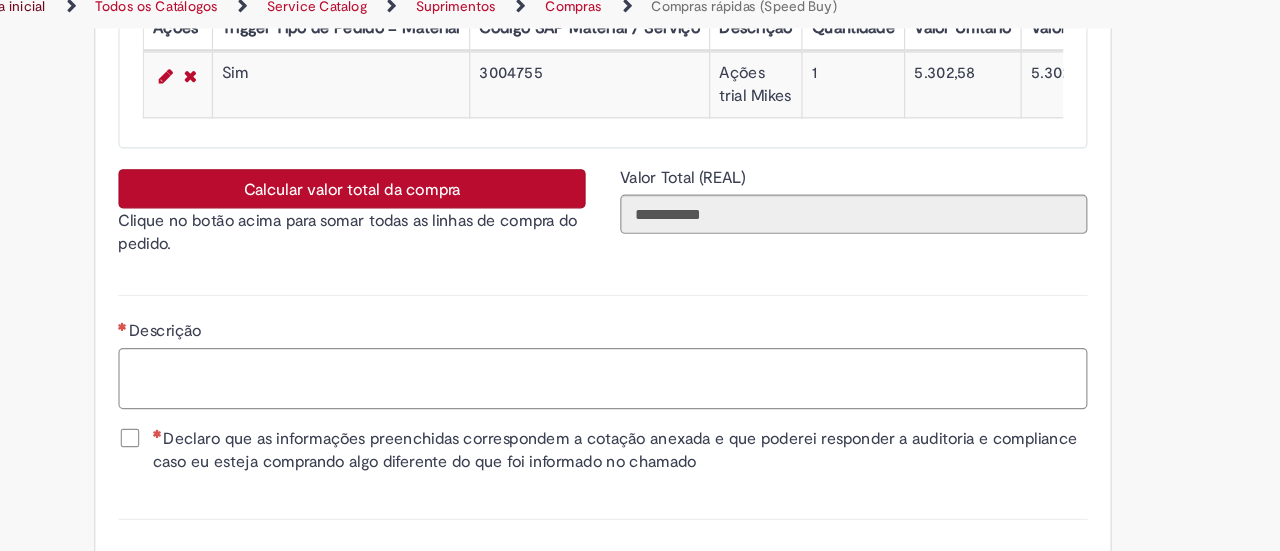 click on "Descrição" at bounding box center [574, 401] 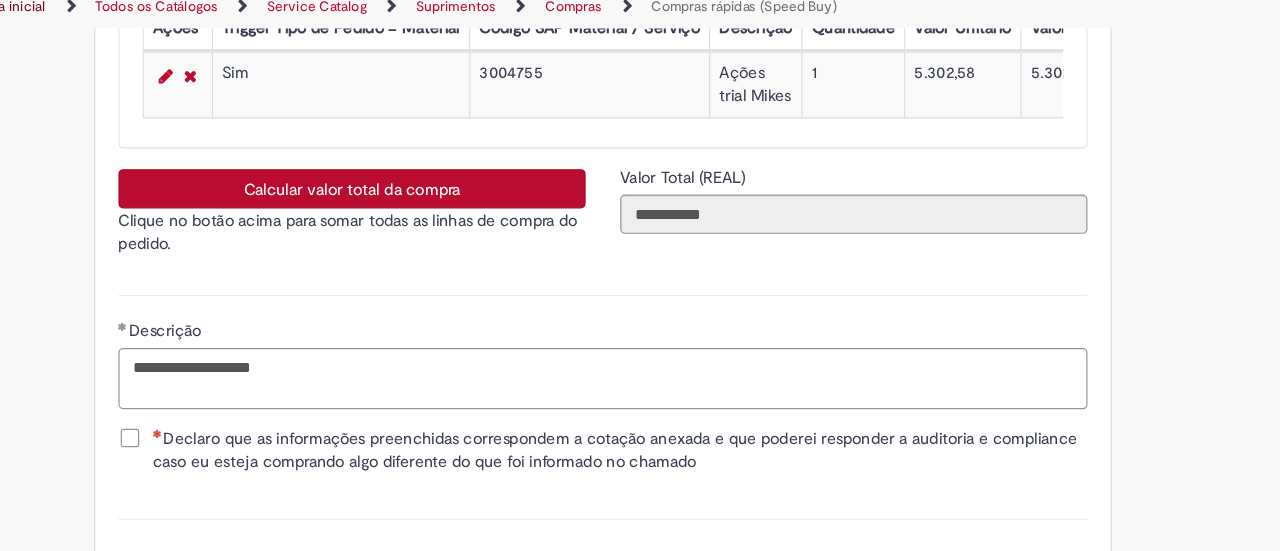 type on "**********" 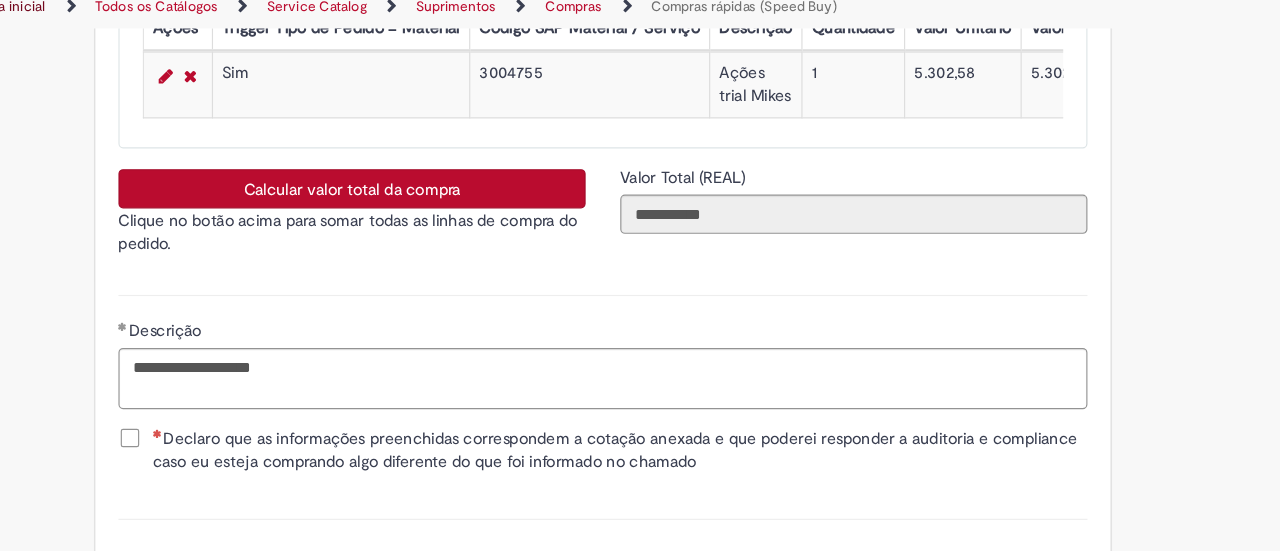 click on "**********" at bounding box center (574, 376) 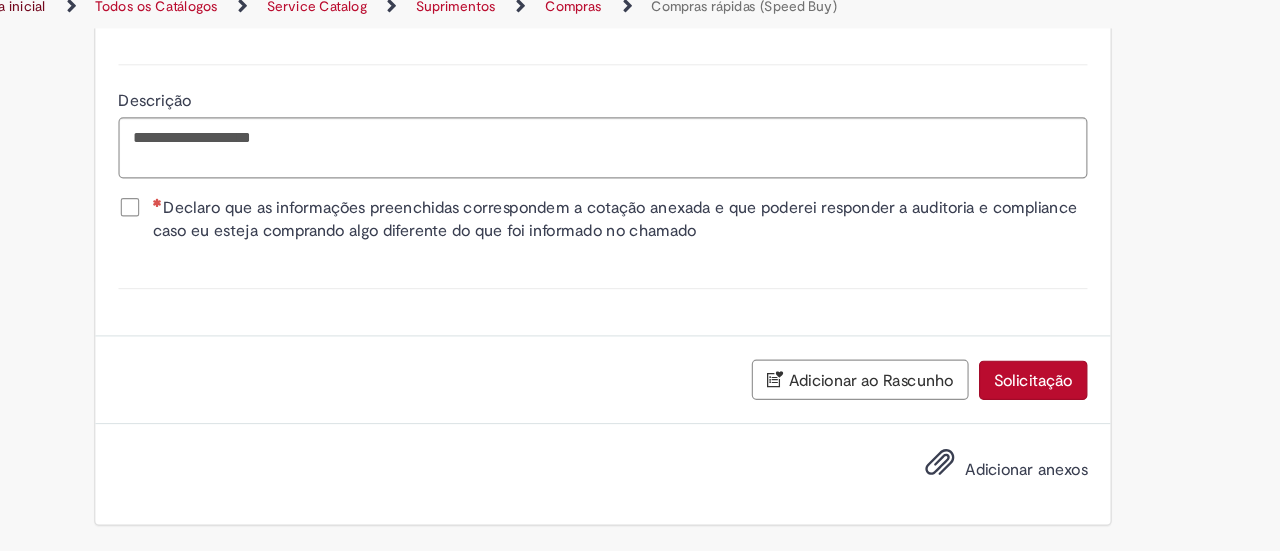 scroll, scrollTop: 4234, scrollLeft: 0, axis: vertical 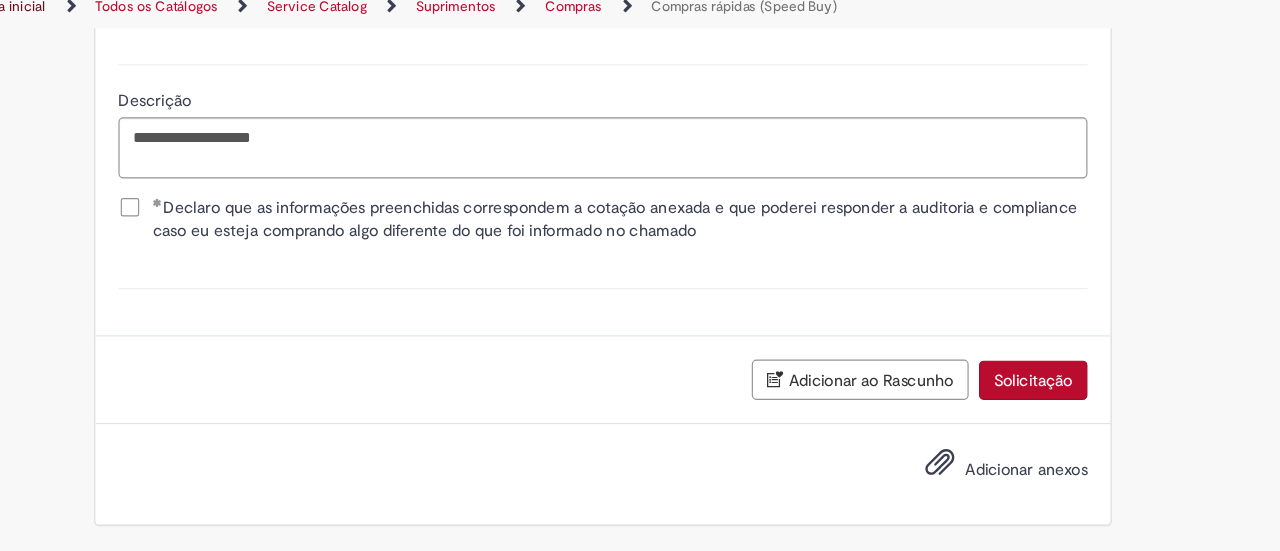click on "Adicionar ao Rascunho" at bounding box center [797, 402] 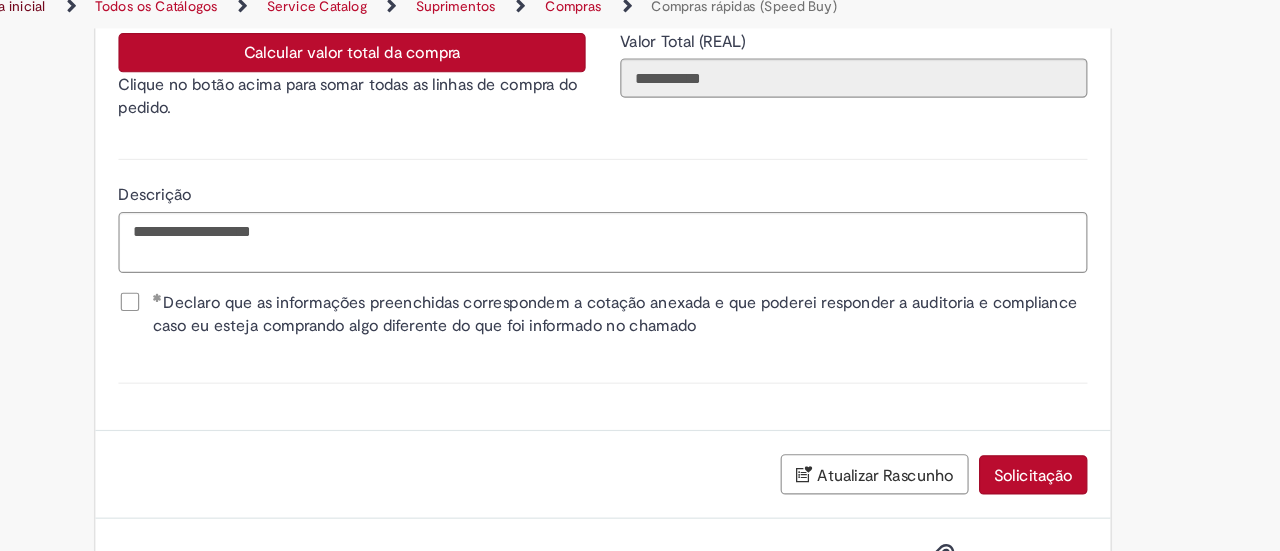 scroll, scrollTop: 0, scrollLeft: 0, axis: both 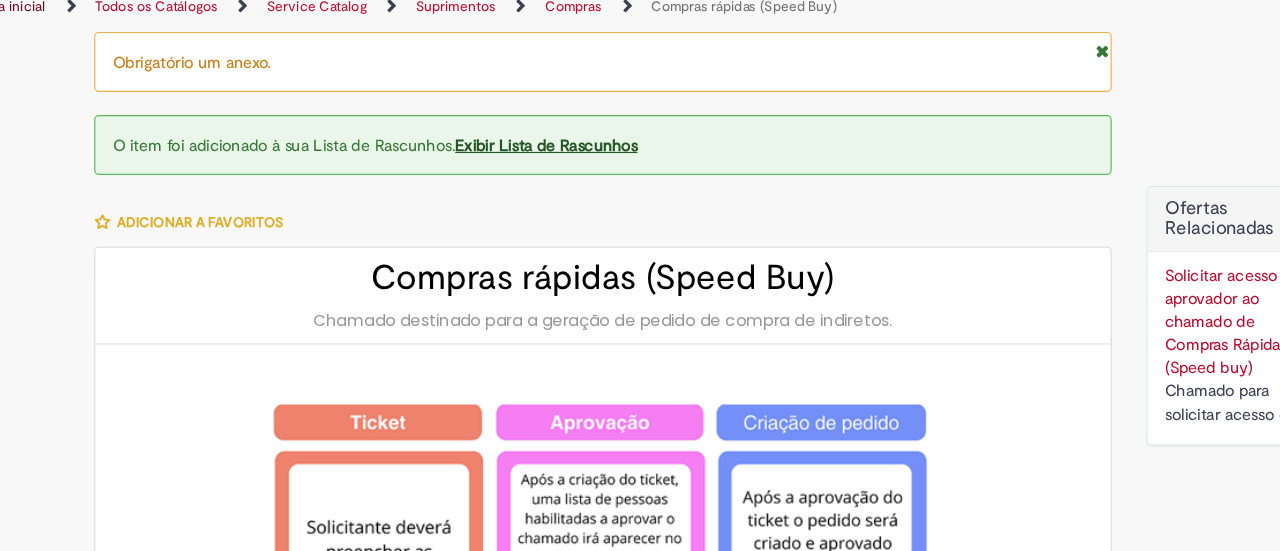 click on "Chamado destinado para a geração de pedido de compra de indiretos." at bounding box center [574, 351] 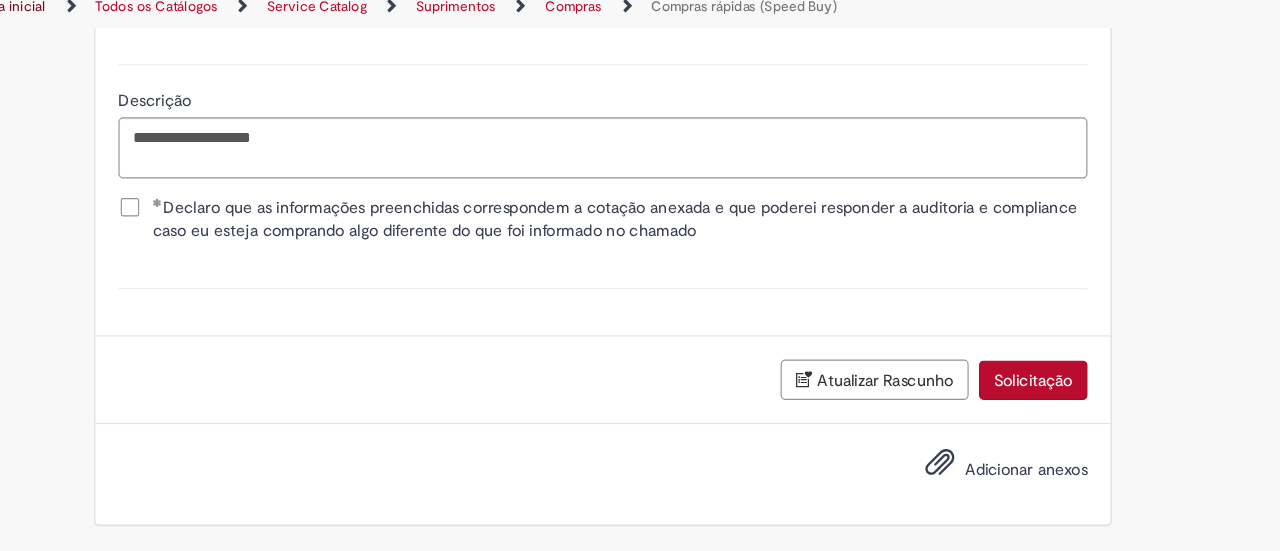 scroll, scrollTop: 4324, scrollLeft: 0, axis: vertical 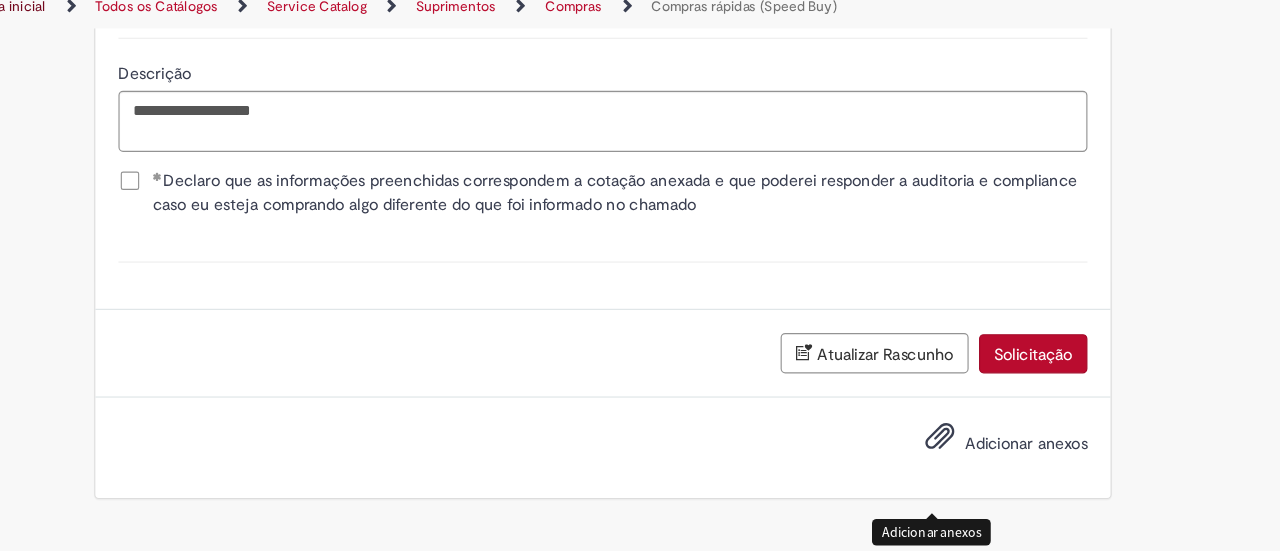 click on "Adicionar anexos" at bounding box center [866, 456] 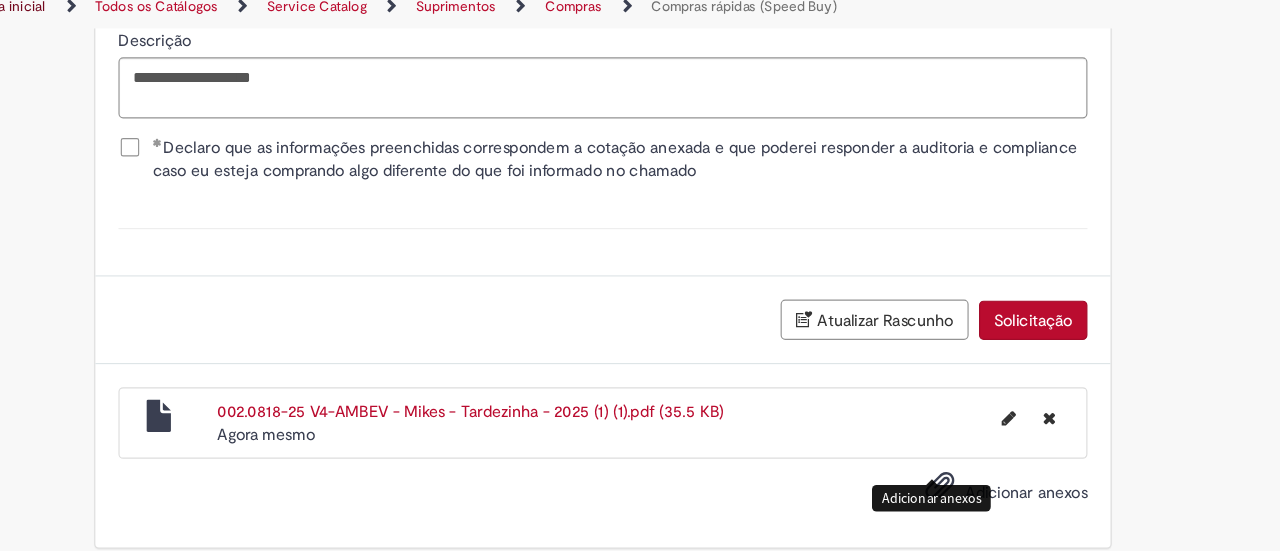 click on "Solicitação" at bounding box center (947, 351) 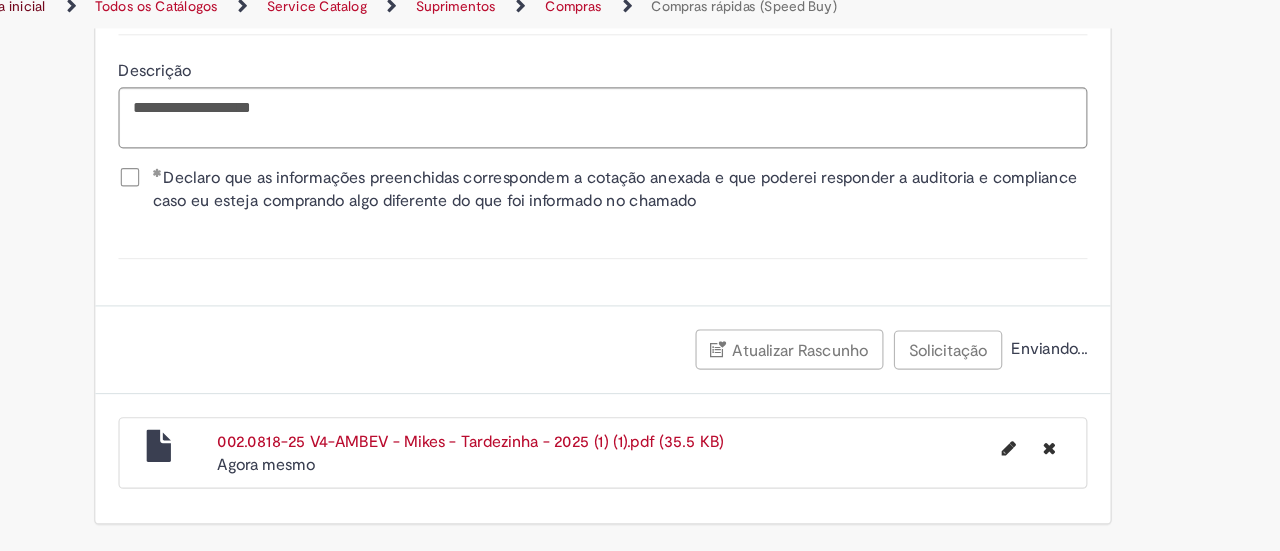scroll, scrollTop: 2400, scrollLeft: 0, axis: vertical 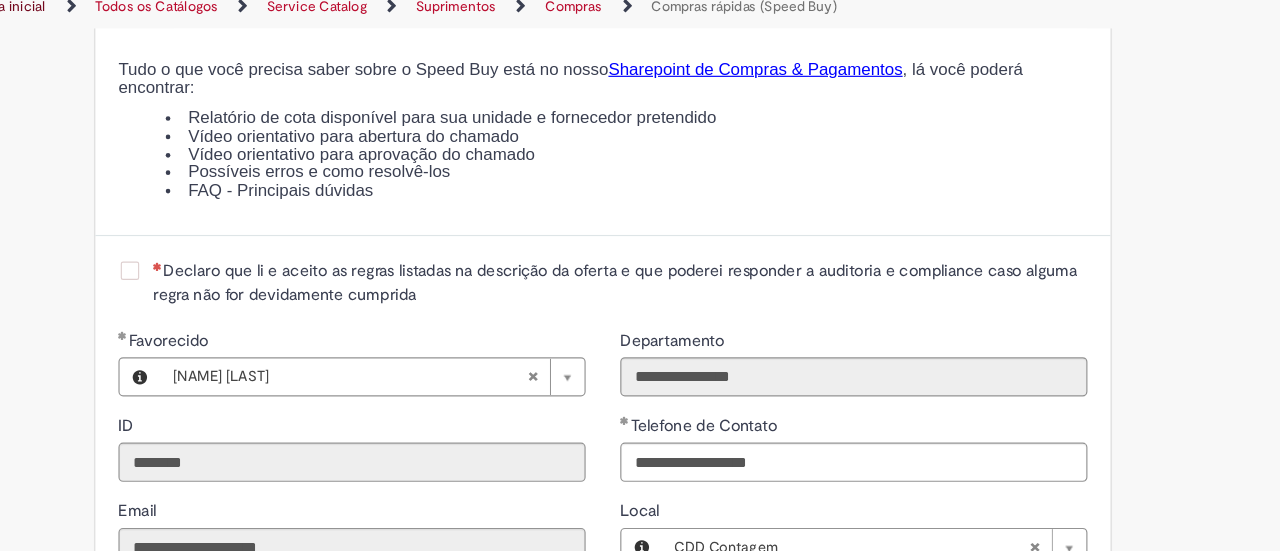 click on "Vídeo orientativo para abertura do chamado" at bounding box center [594, 192] 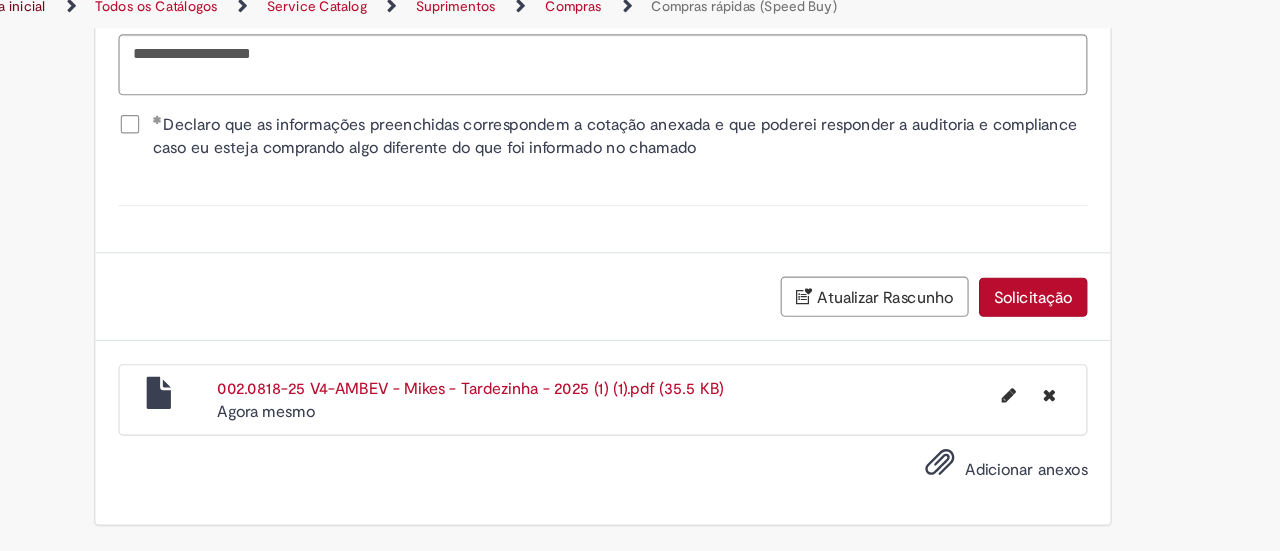 scroll, scrollTop: 4396, scrollLeft: 0, axis: vertical 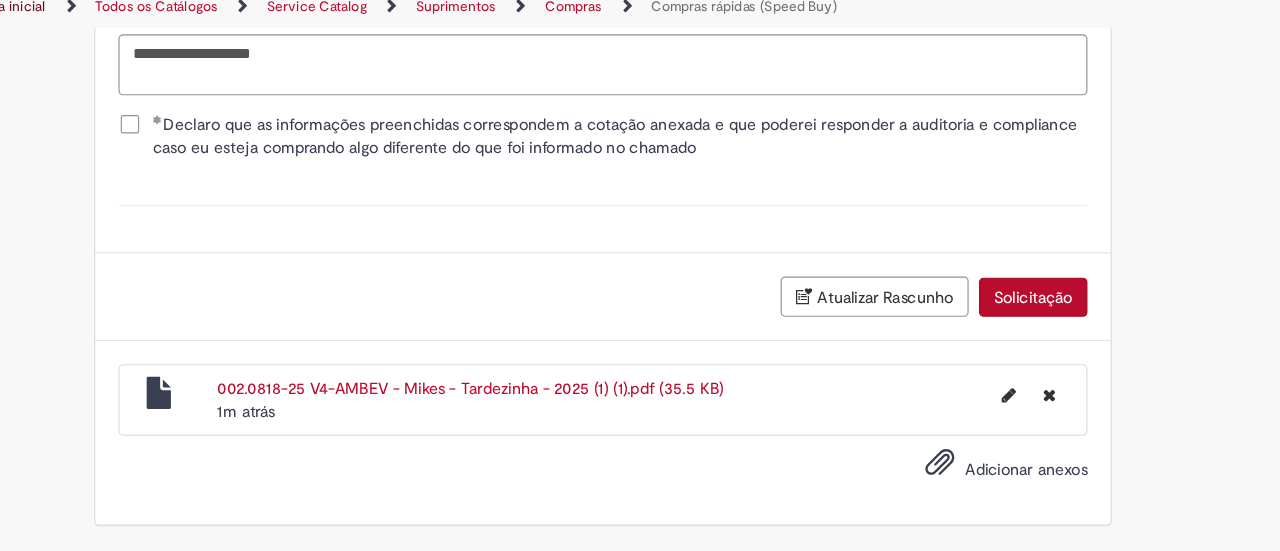 click on "Solicitação" at bounding box center [947, 331] 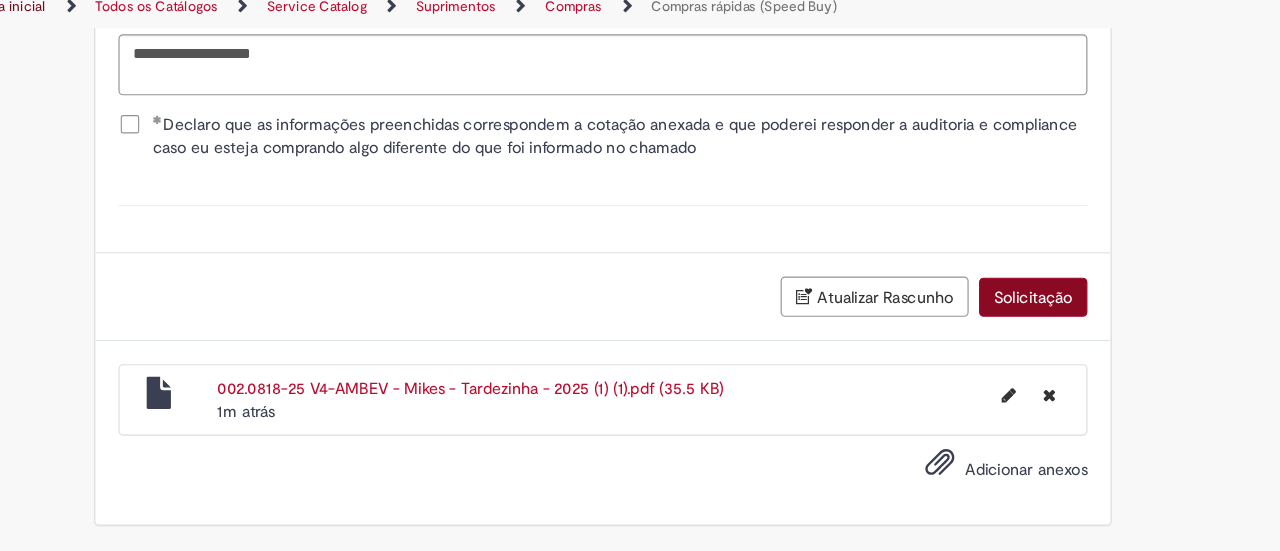 scroll, scrollTop: 2400, scrollLeft: 0, axis: vertical 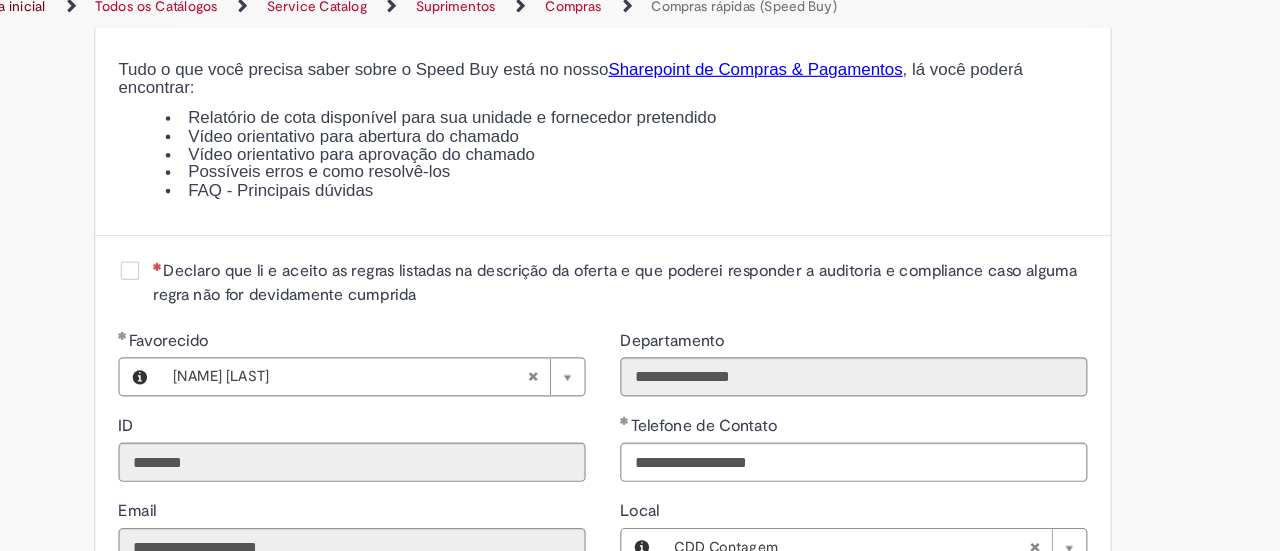 click on "Possíveis erros e como resolvê-los" at bounding box center [594, 223] 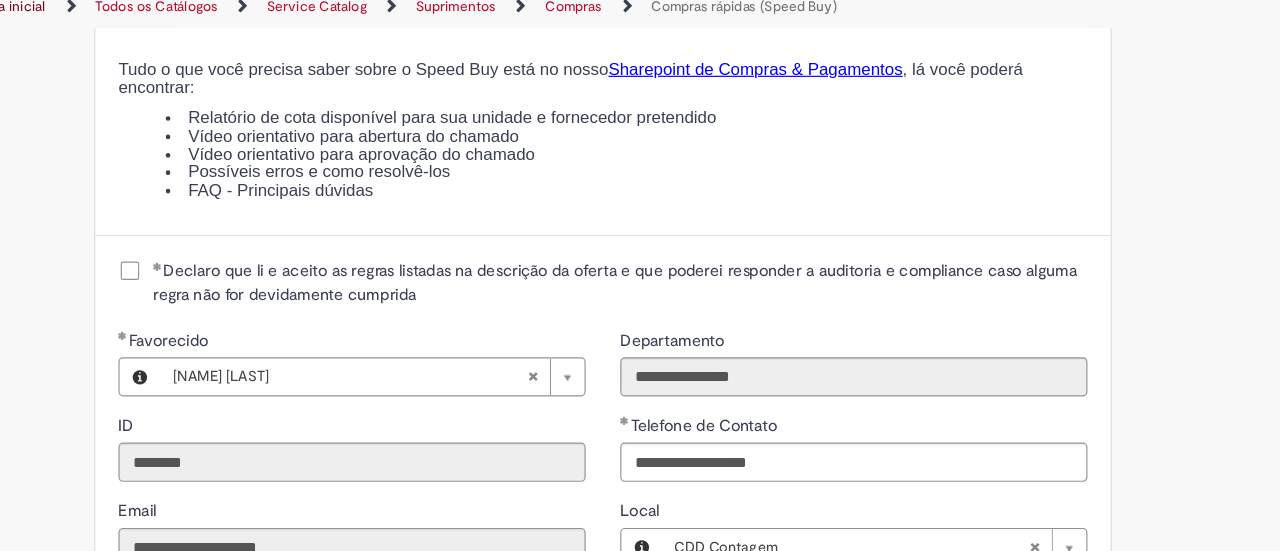 click on "Obrigatório um anexo.
O item foi adicionado à sua Lista de Rascunhos. Exibir Lista de Rascunhos         Adicionar a Favoritos
Compras rápidas (Speed Buy)
Chamado destinado para a geração de pedido de compra de indiretos.
O Speed buy é a ferramenta oficial para a geração de pedidos de compra que atenda aos seguintes requisitos:
Compras de material e serviço indiretos
Compras inferiores a R$13.000 *
Compras com fornecedores nacionais
Compras de material sem contrato ativo no SAP para o centro solicitado
* Essa cota é referente ao tipo de solicitação padrão de Speed buy. Os chamados com cotas especiais podem possuir valores divergentes.
Regras de Utilização
No campo “Tipo de Solicitação” selecionar a opção correspondente a sua unidade de negócio.
Solicitação Padrão de Speed buy:
Fábricas, centros de Excelência e de Distribuição:" at bounding box center [542, 97] 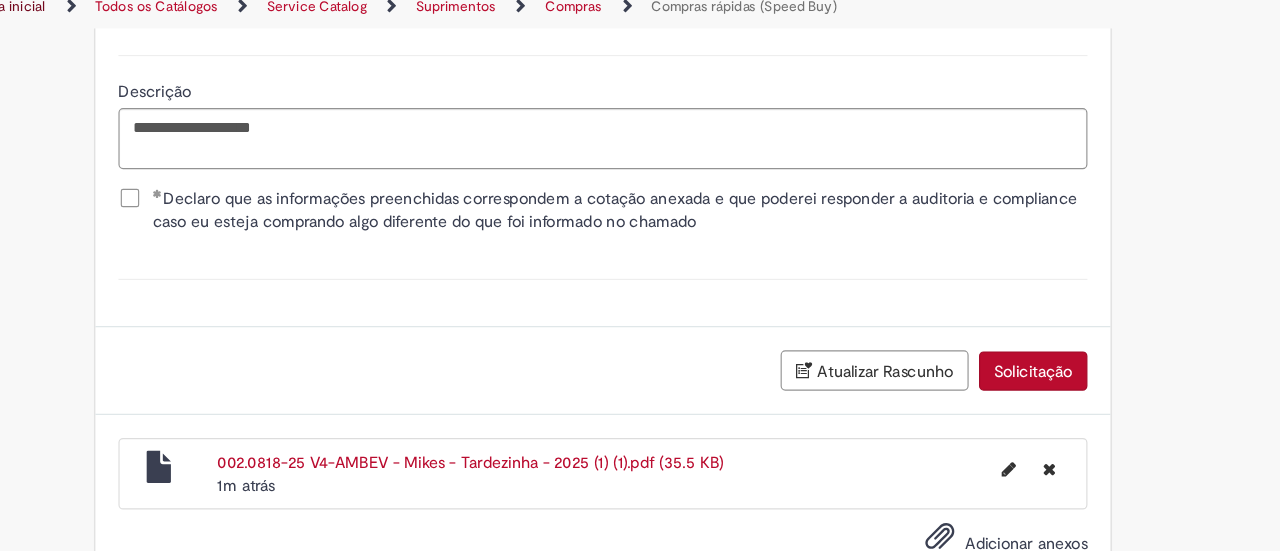 scroll, scrollTop: 4396, scrollLeft: 0, axis: vertical 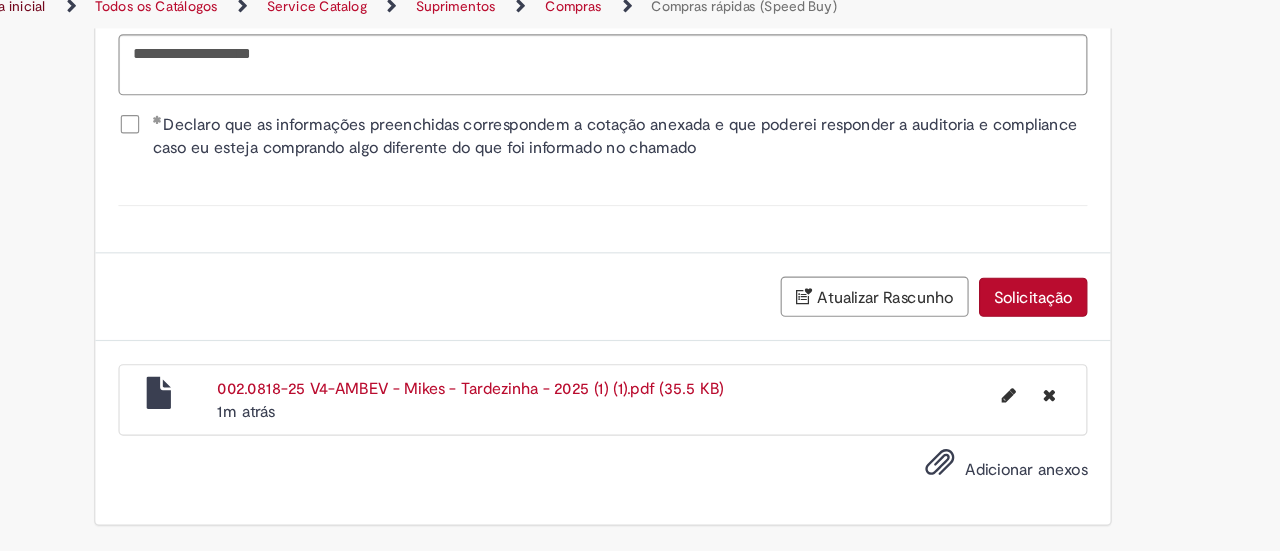 click on "Solicitação" at bounding box center [947, 331] 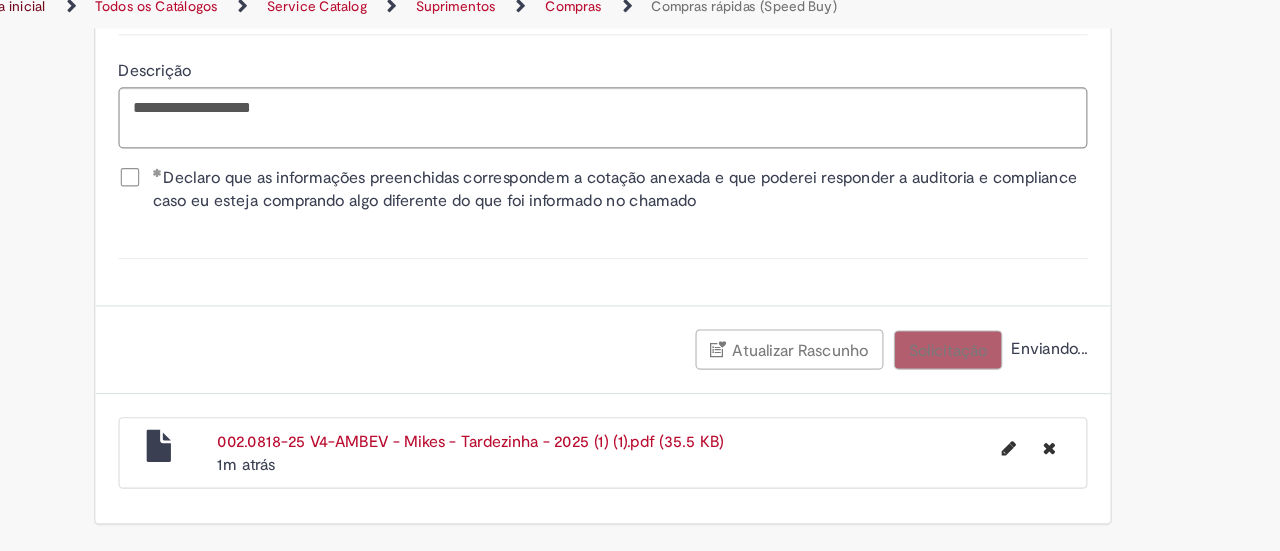 scroll, scrollTop: 4350, scrollLeft: 0, axis: vertical 